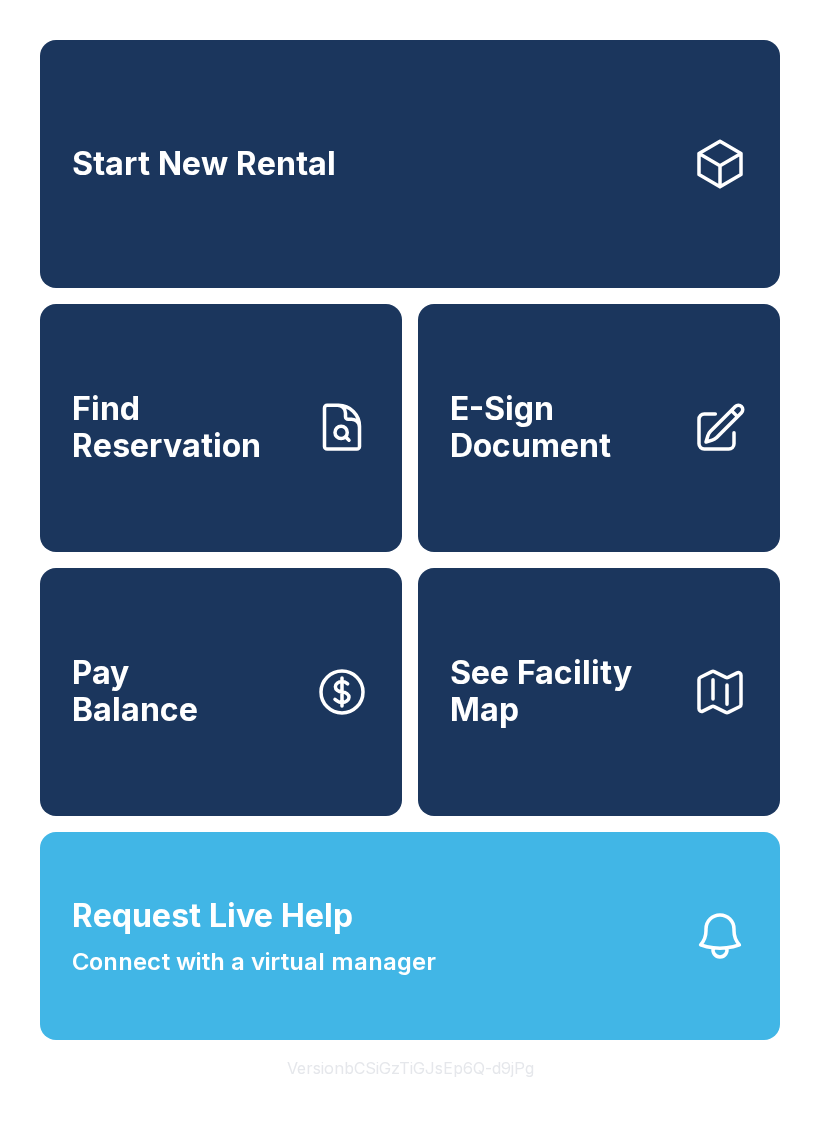 scroll, scrollTop: 0, scrollLeft: 0, axis: both 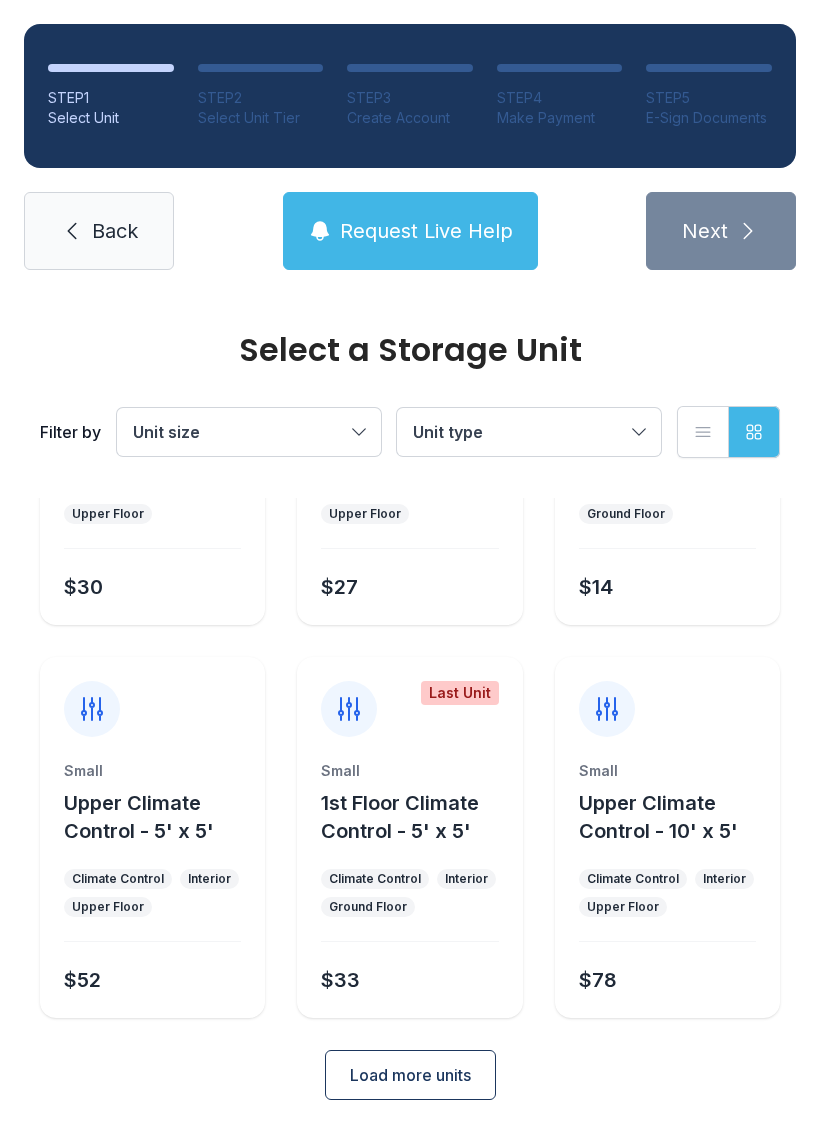 click on "Request Live Help" at bounding box center (426, 231) 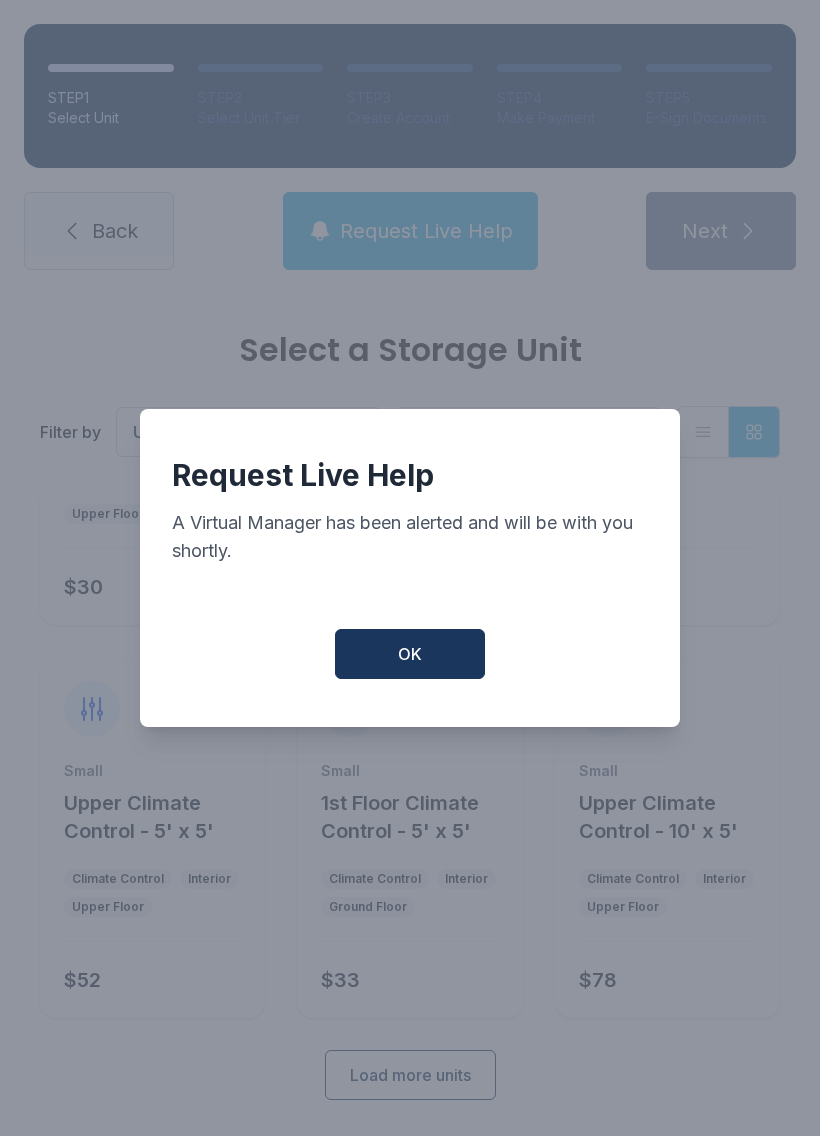 click on "OK" at bounding box center (410, 654) 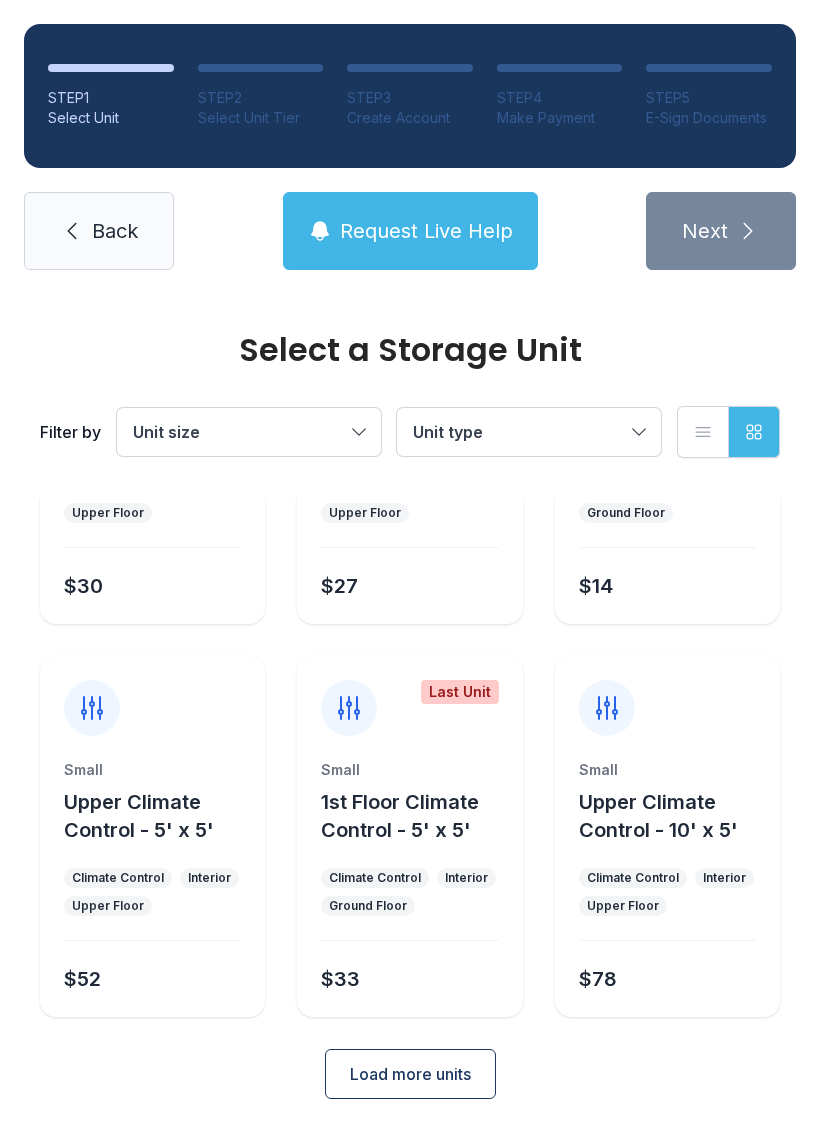 scroll, scrollTop: 238, scrollLeft: 0, axis: vertical 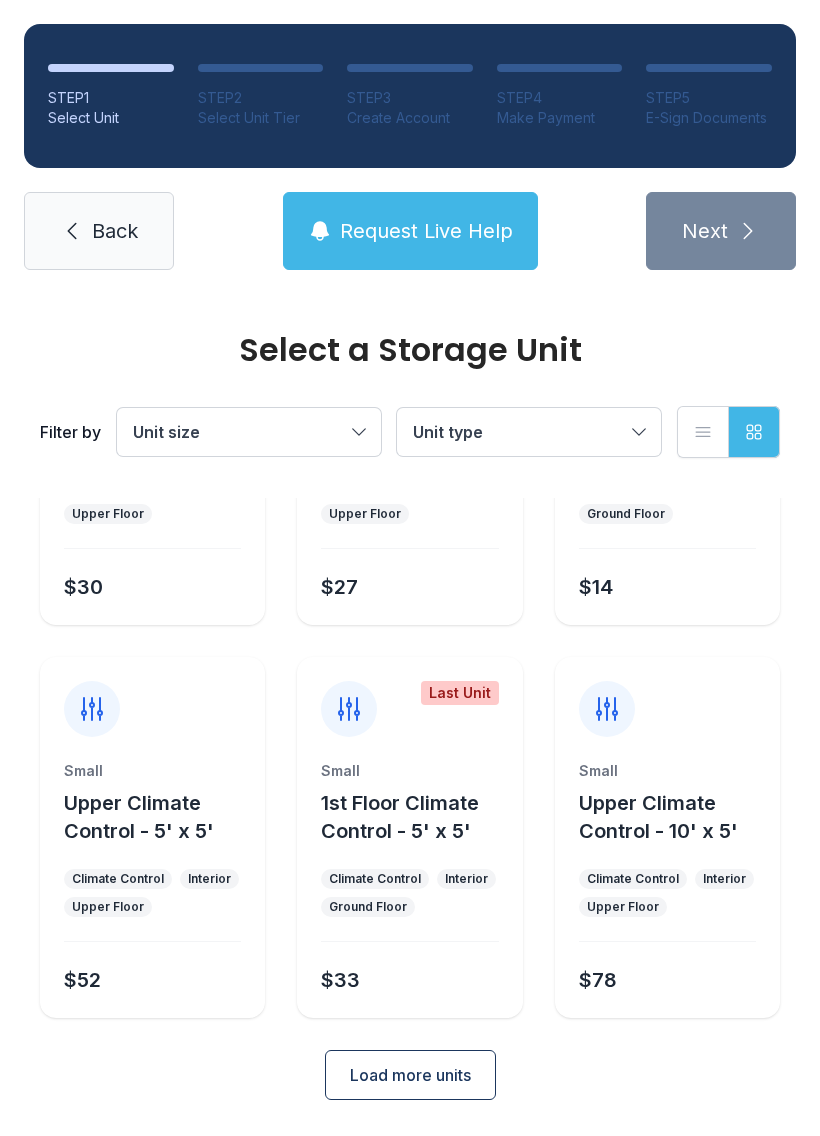 click on "1st Floor Climate Control - 5' x 5'" at bounding box center [417, 817] 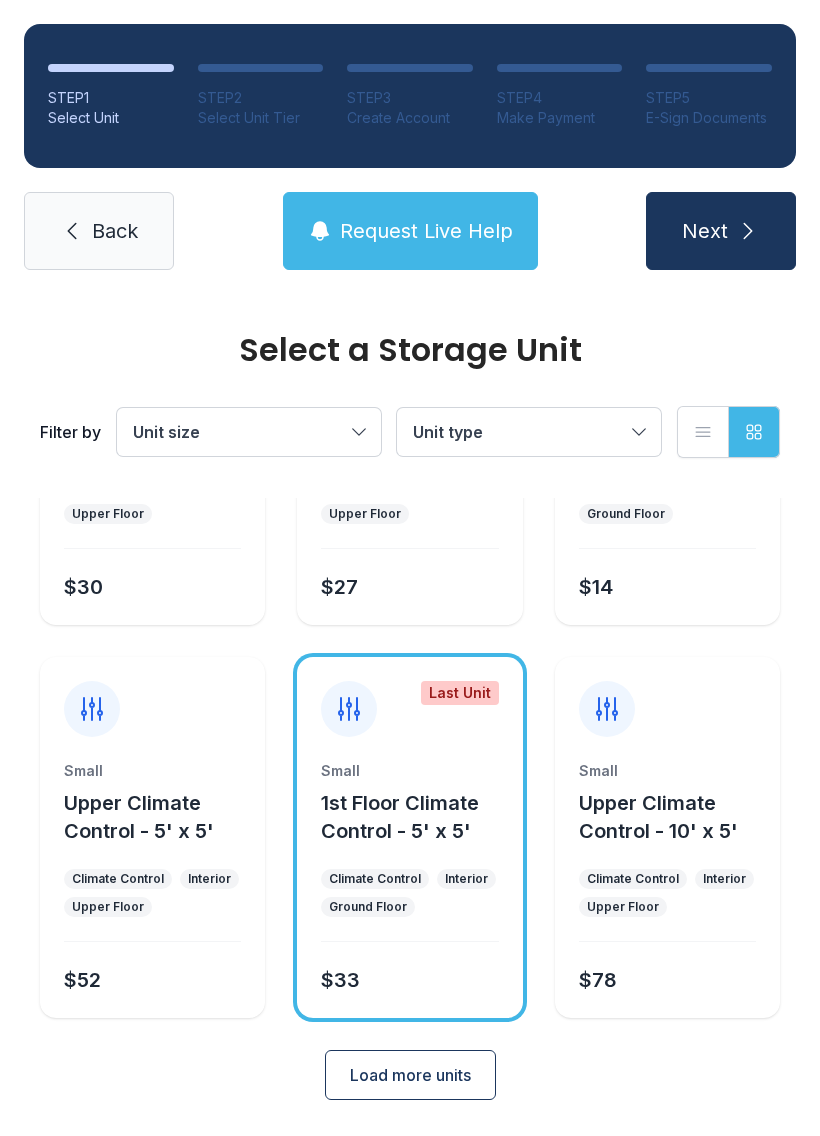 click 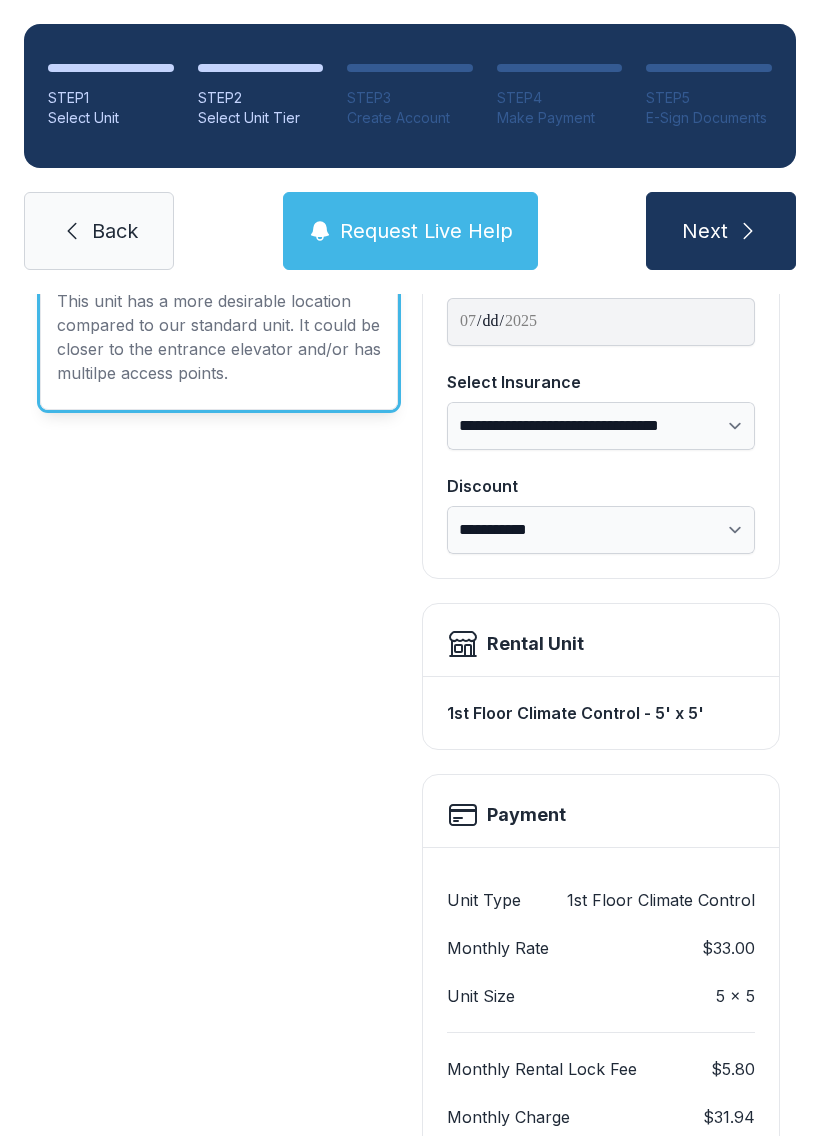 scroll, scrollTop: 0, scrollLeft: 0, axis: both 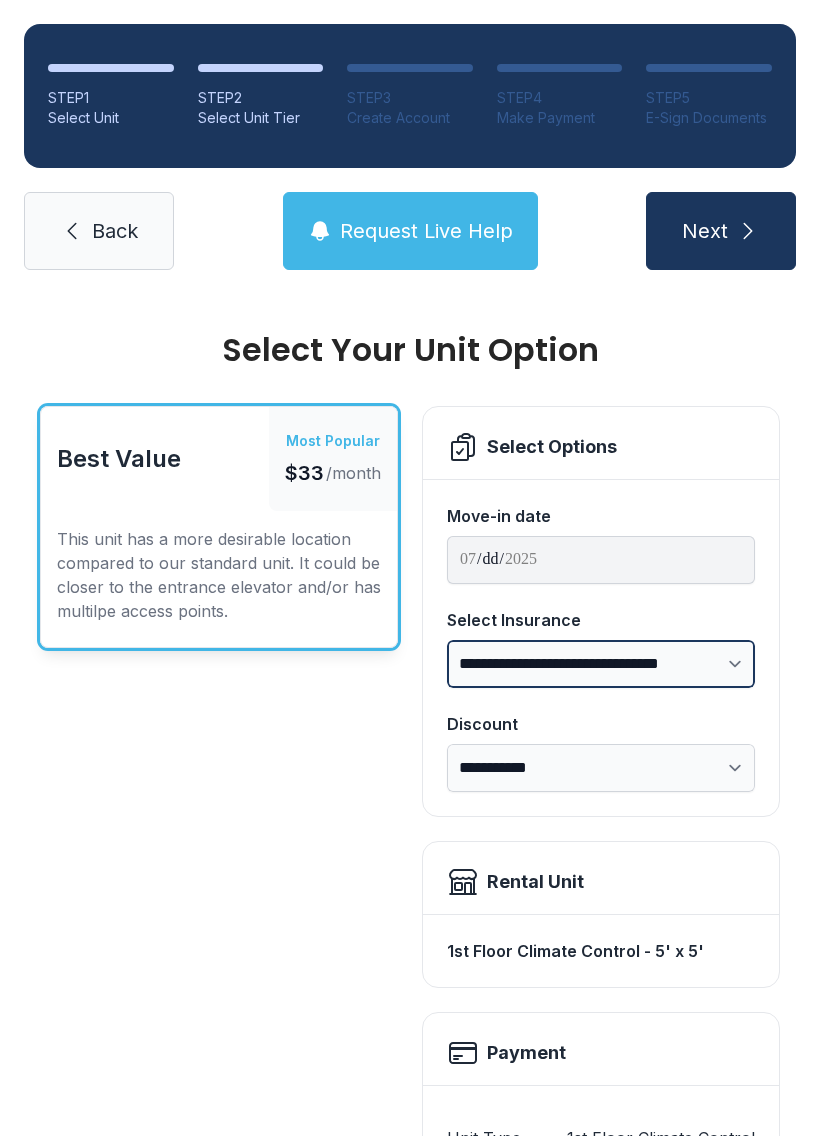 click on "**********" at bounding box center (601, 664) 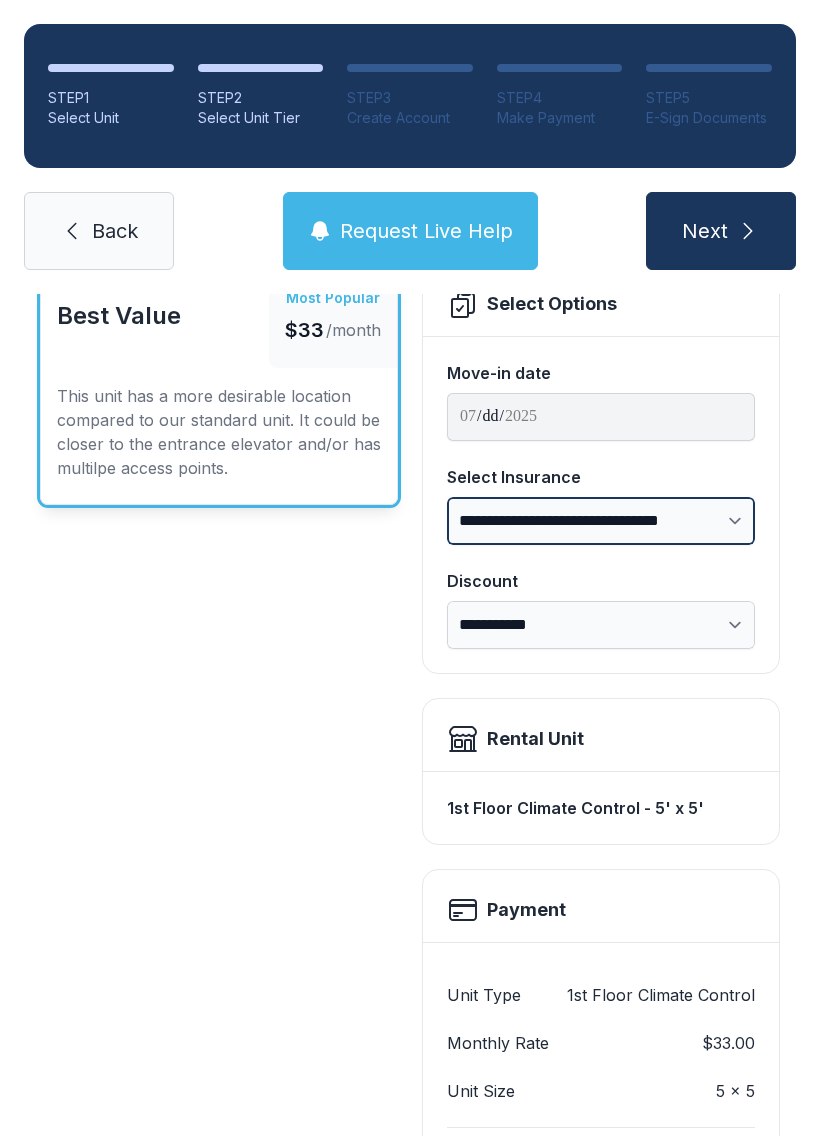 scroll, scrollTop: 160, scrollLeft: 0, axis: vertical 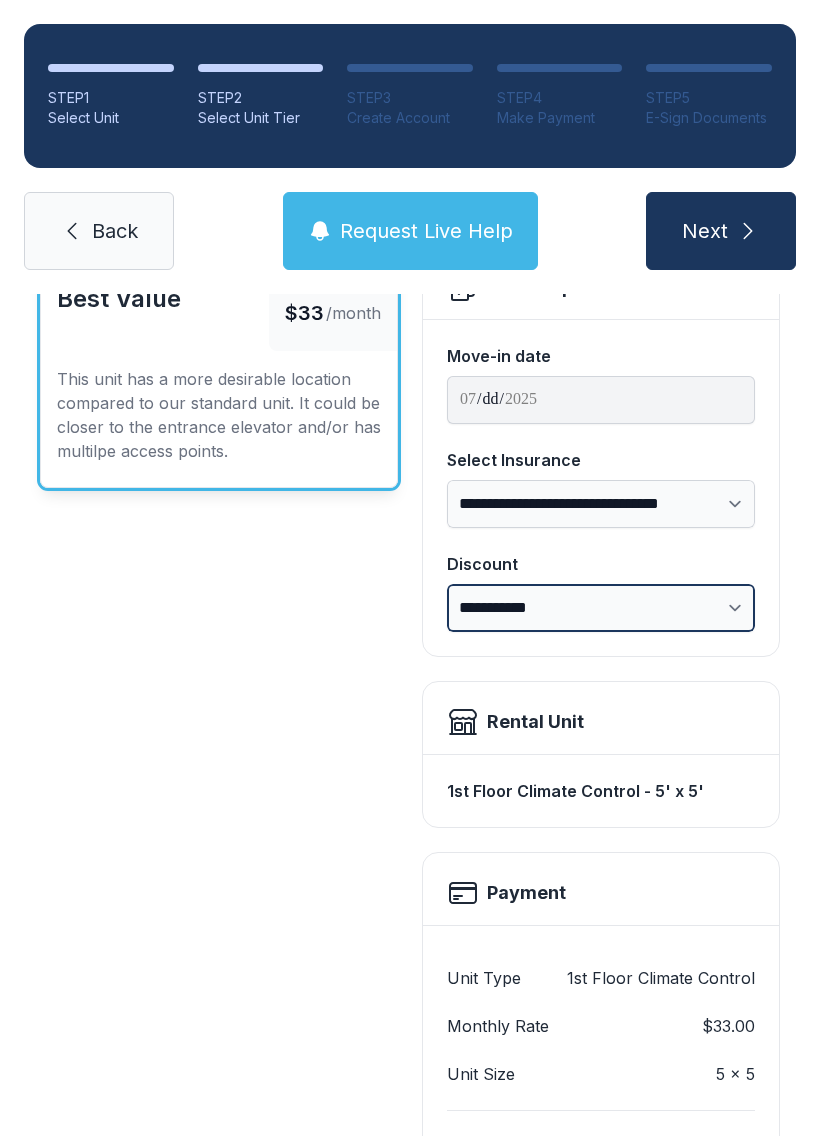 click on "**********" at bounding box center (601, 608) 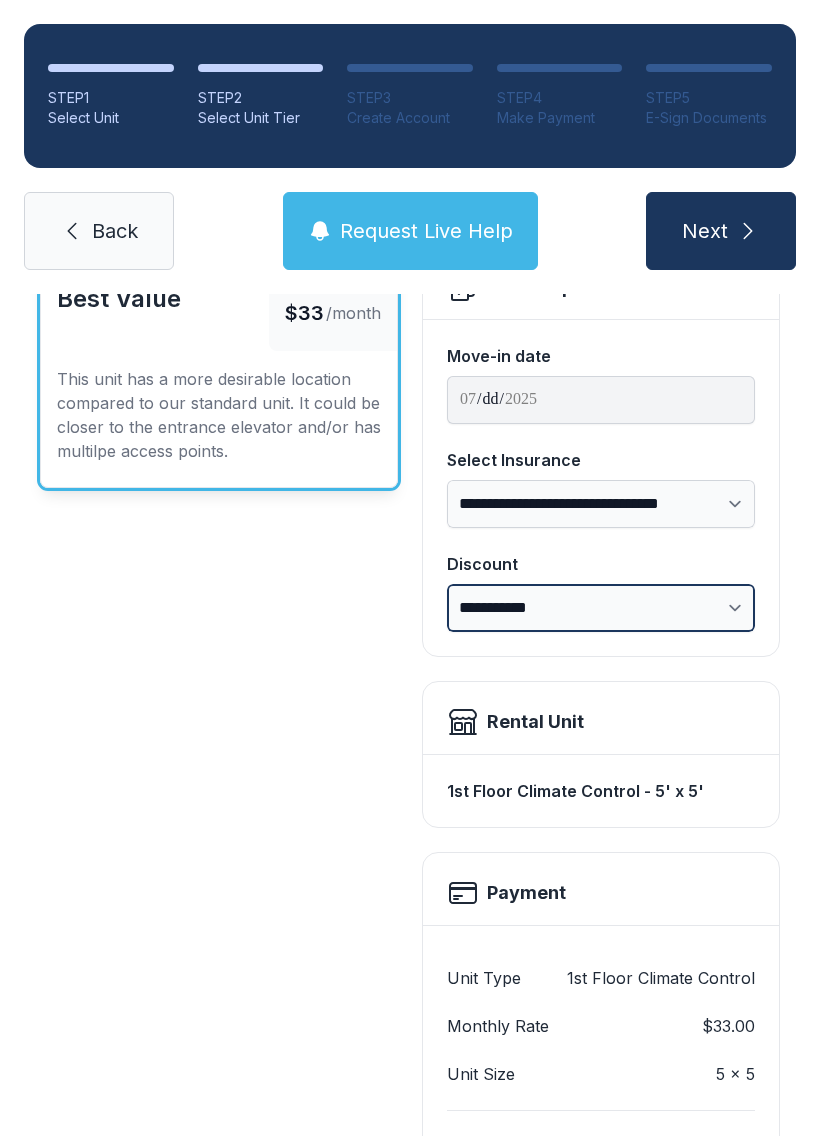 click on "**********" at bounding box center (601, 608) 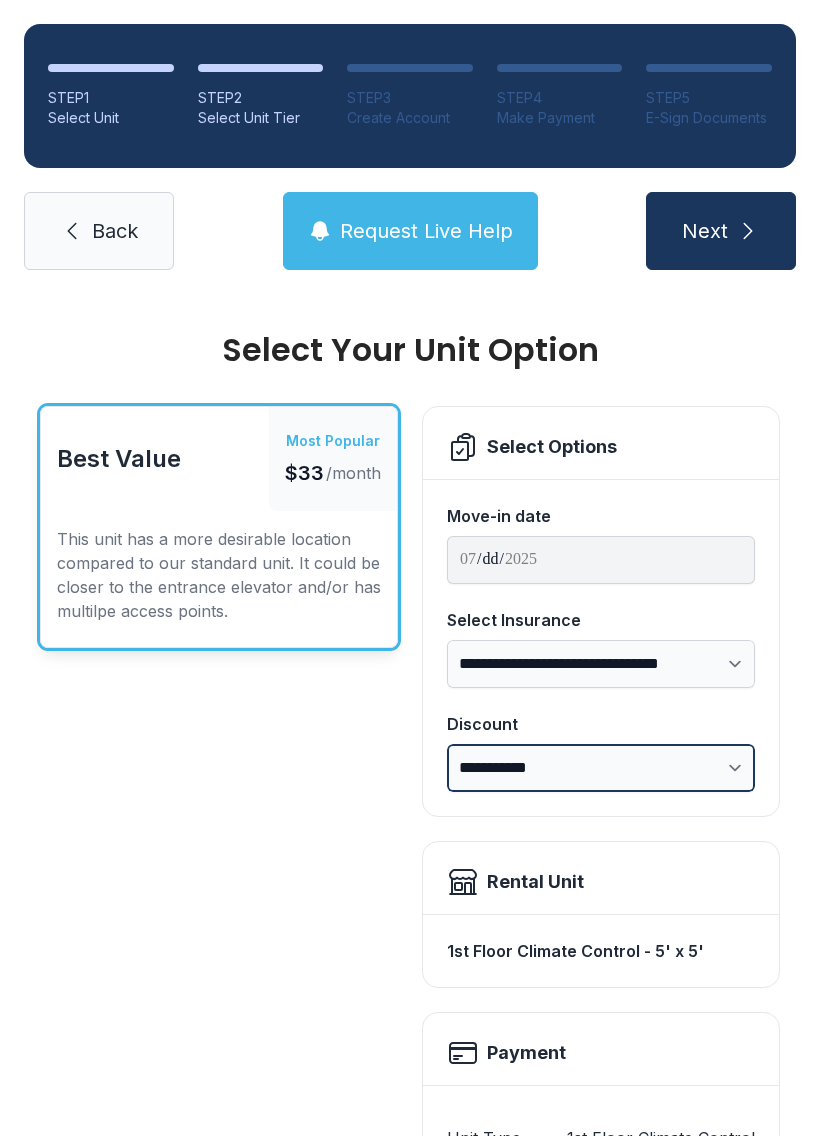 scroll, scrollTop: 0, scrollLeft: 0, axis: both 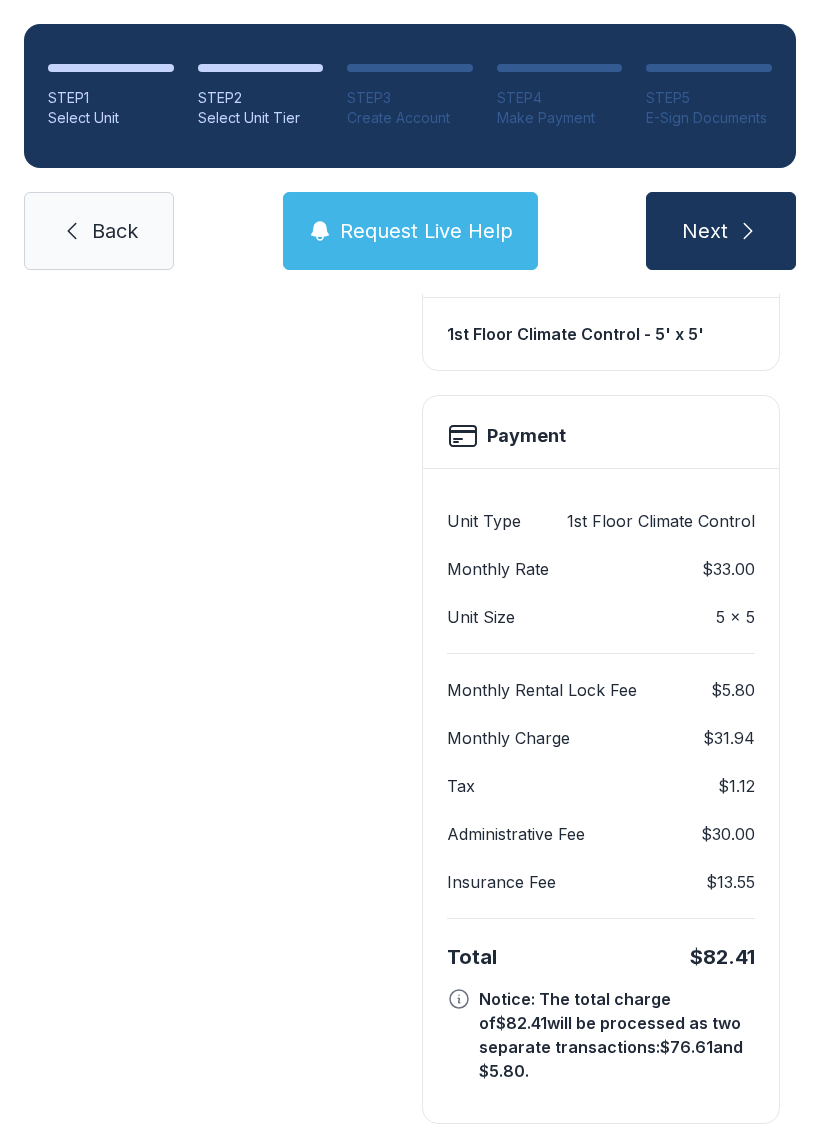 click on "Back" at bounding box center [99, 231] 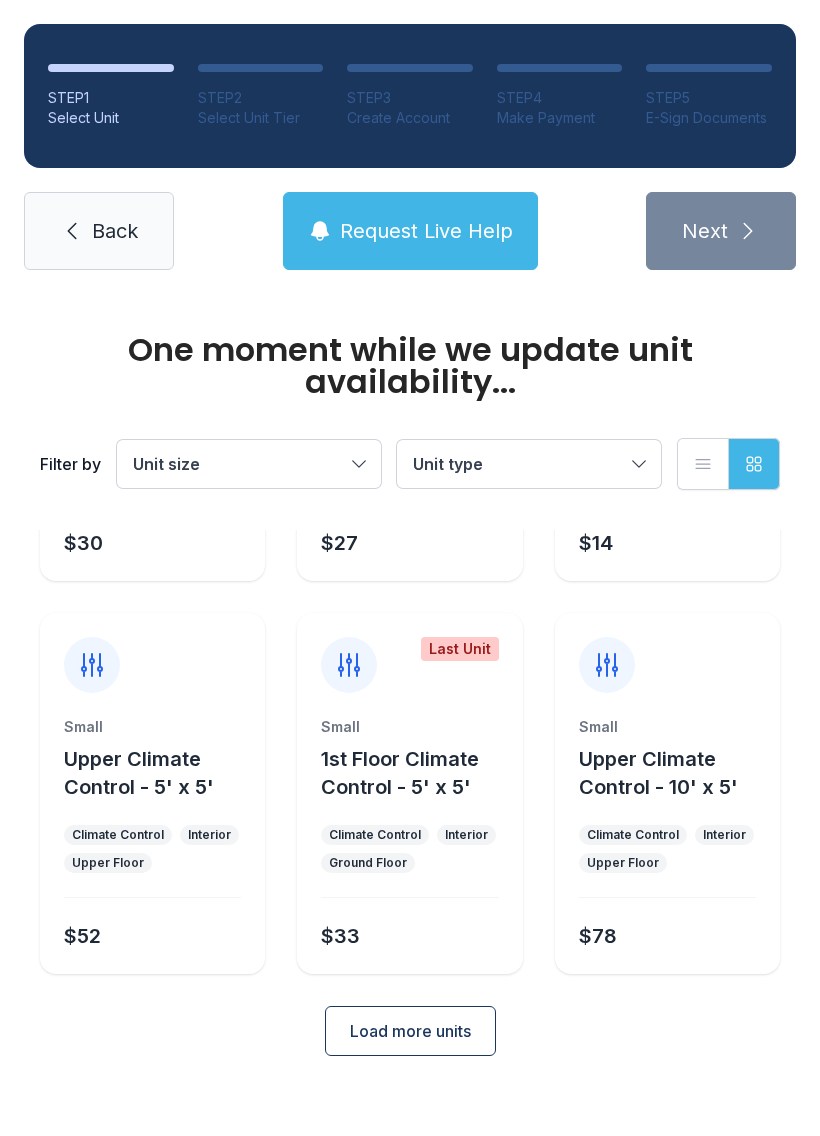 scroll, scrollTop: 0, scrollLeft: 0, axis: both 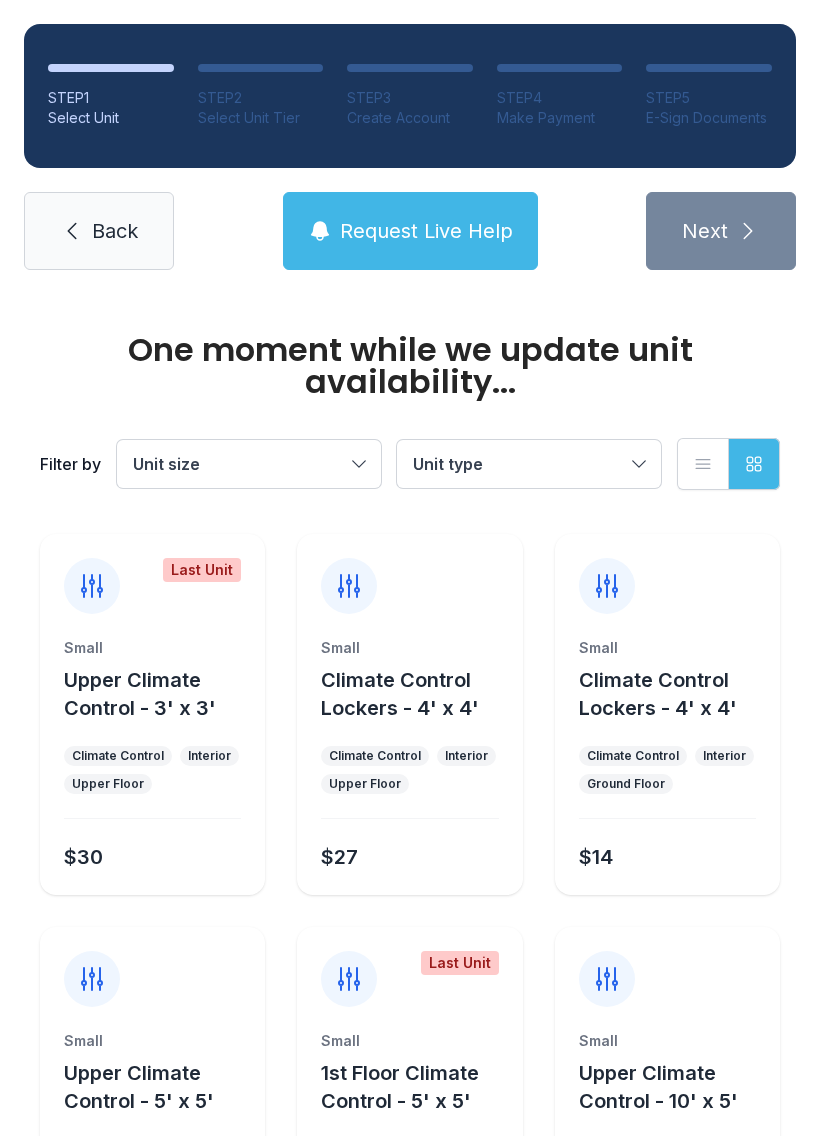 click 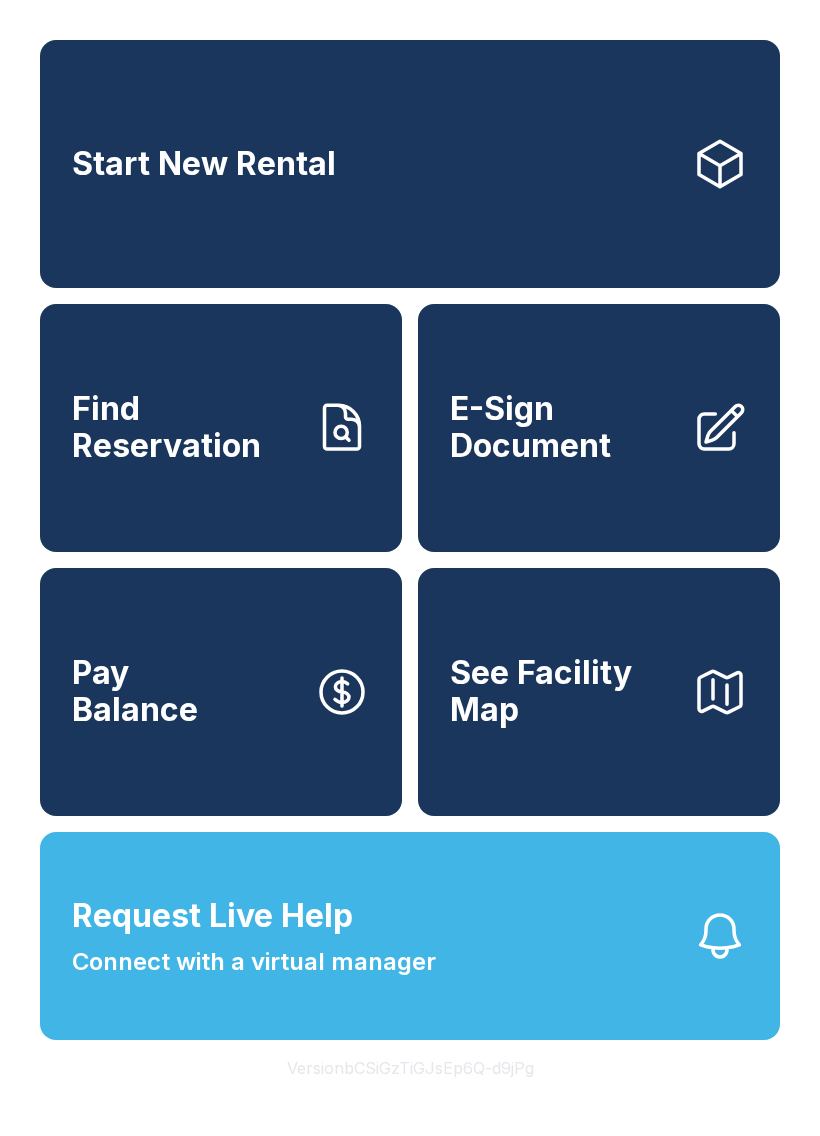 click on "Find Reservation" at bounding box center (185, 427) 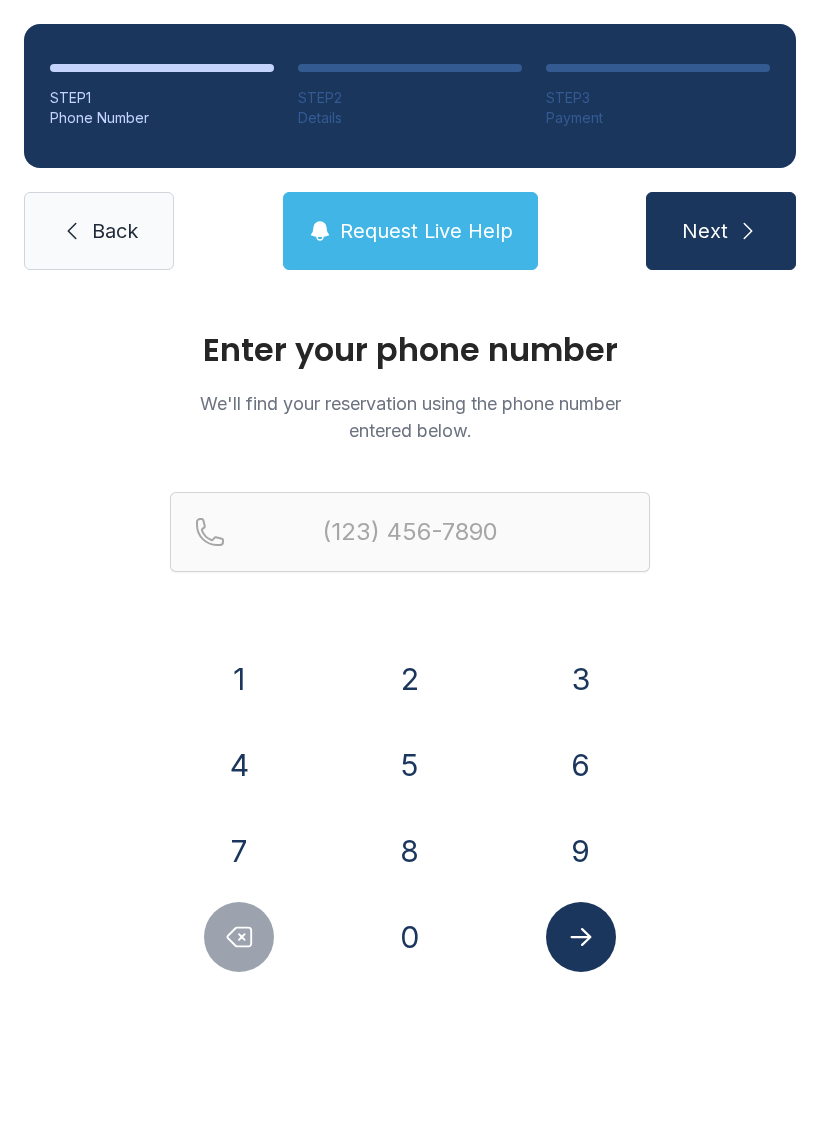 click on "4" at bounding box center [239, 765] 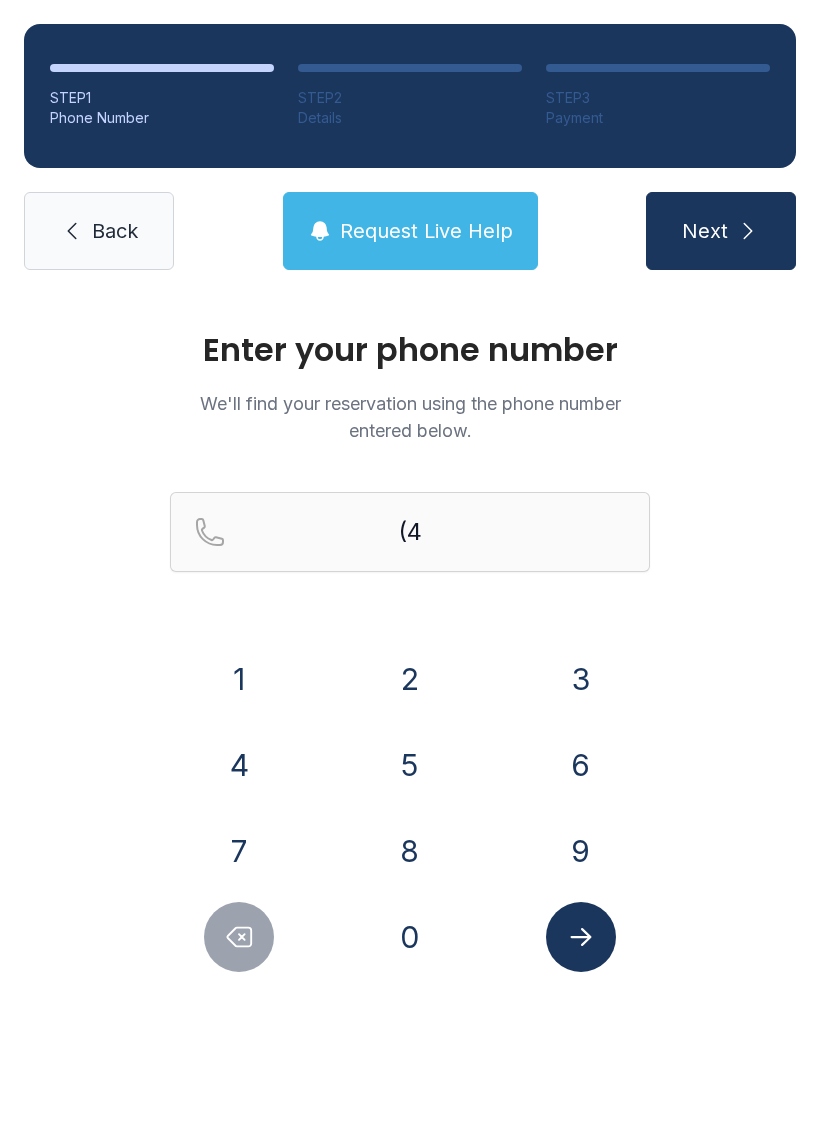 click on "0" at bounding box center [410, 937] 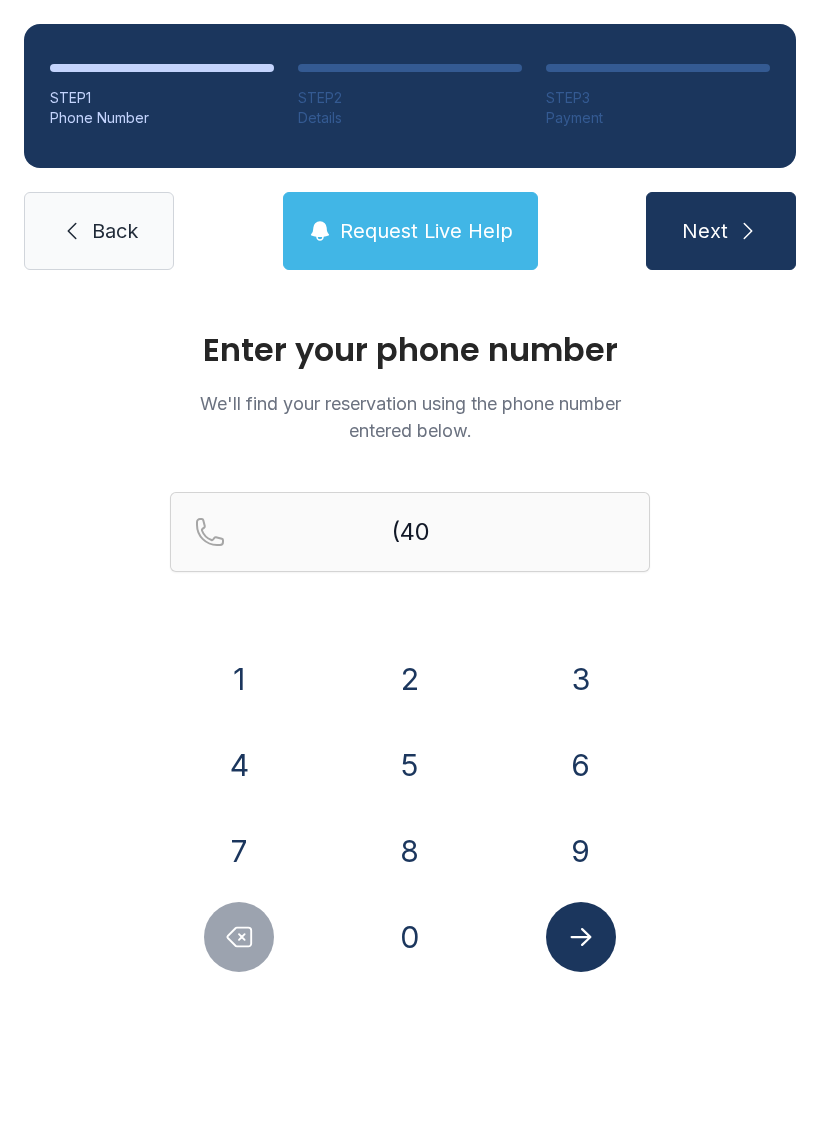 click on "5" at bounding box center [410, 765] 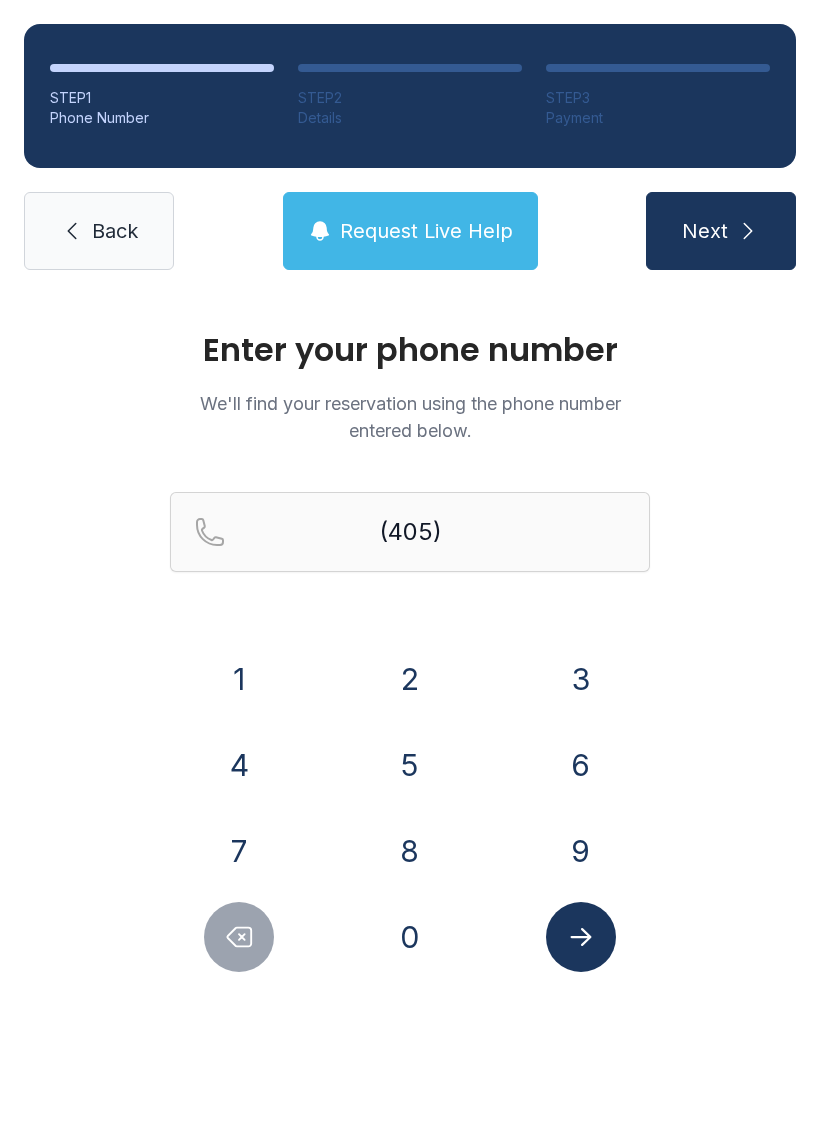 click on "6" at bounding box center (581, 765) 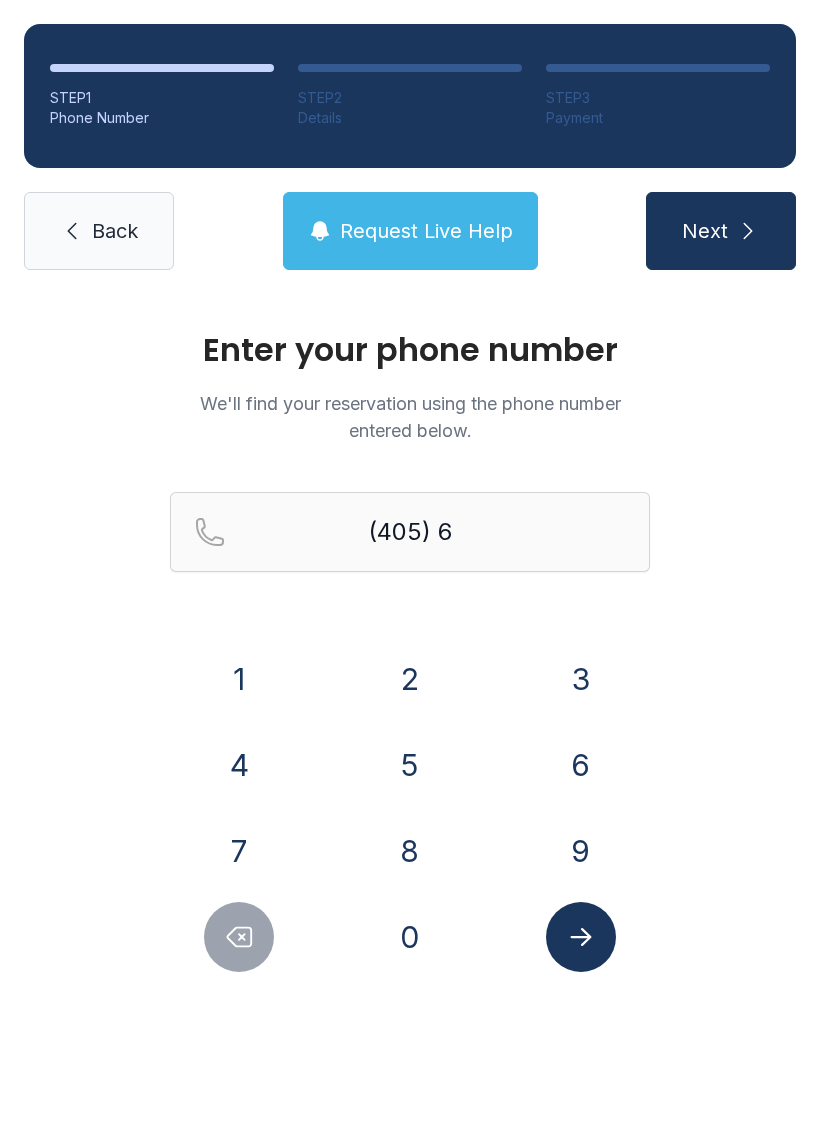 click on "8" at bounding box center [410, 851] 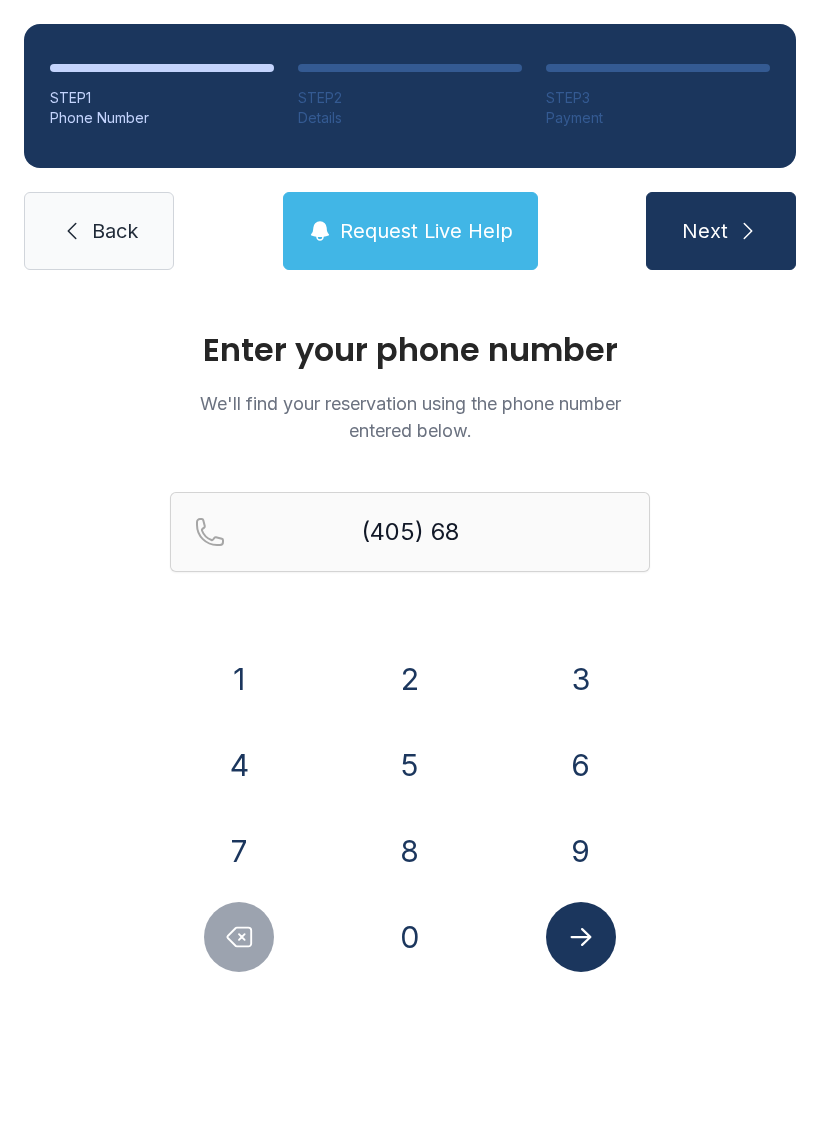 click on "4" at bounding box center (239, 765) 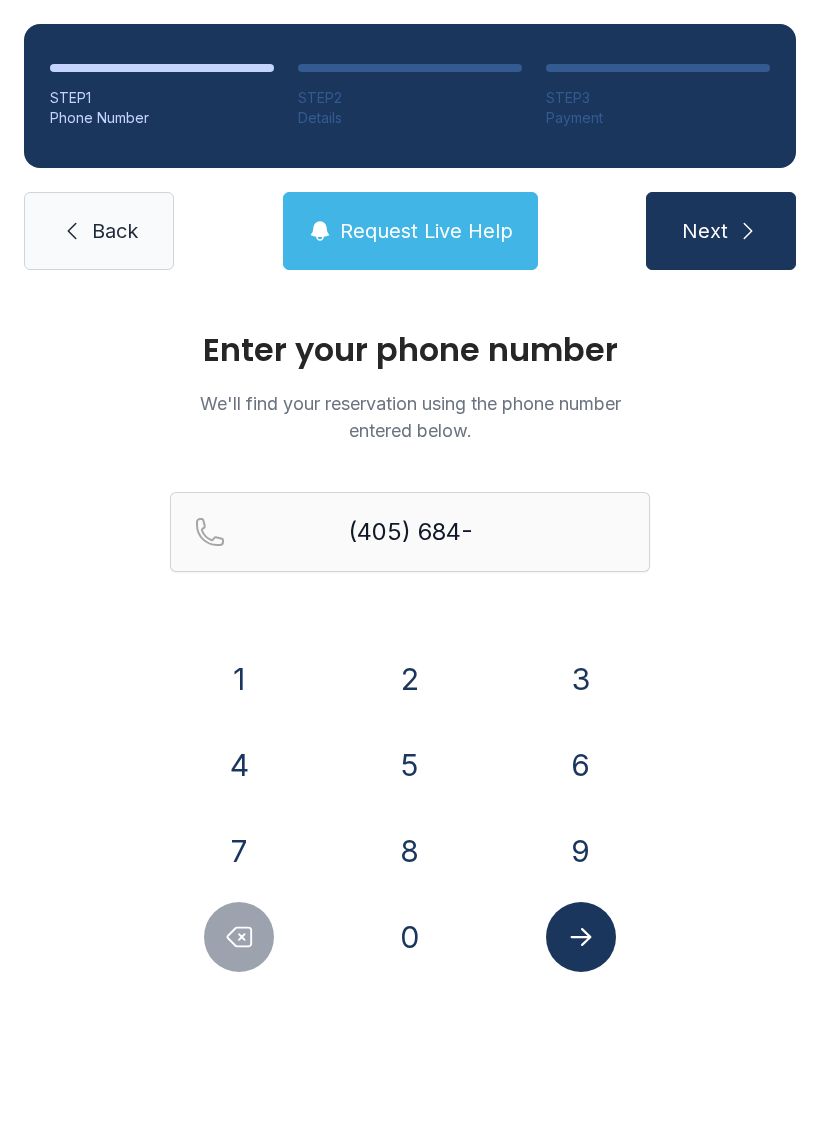 click on "1" at bounding box center [239, 679] 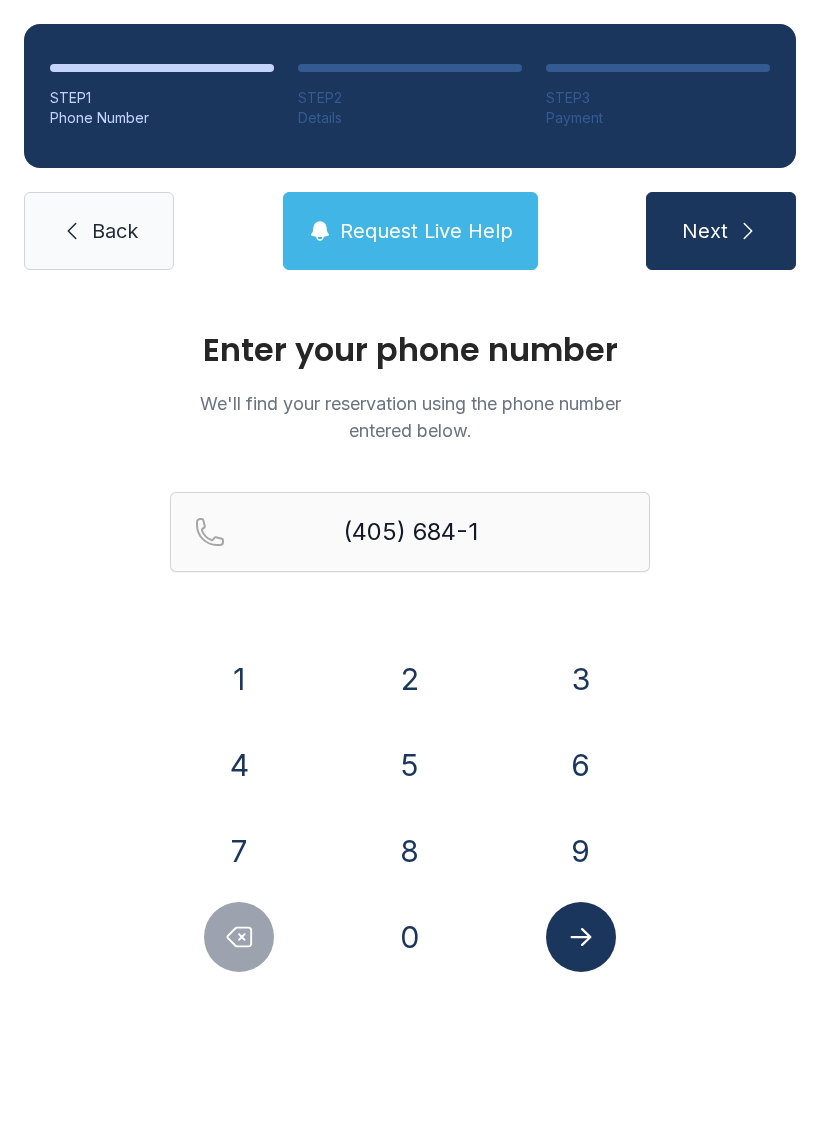 click on "7" at bounding box center [239, 851] 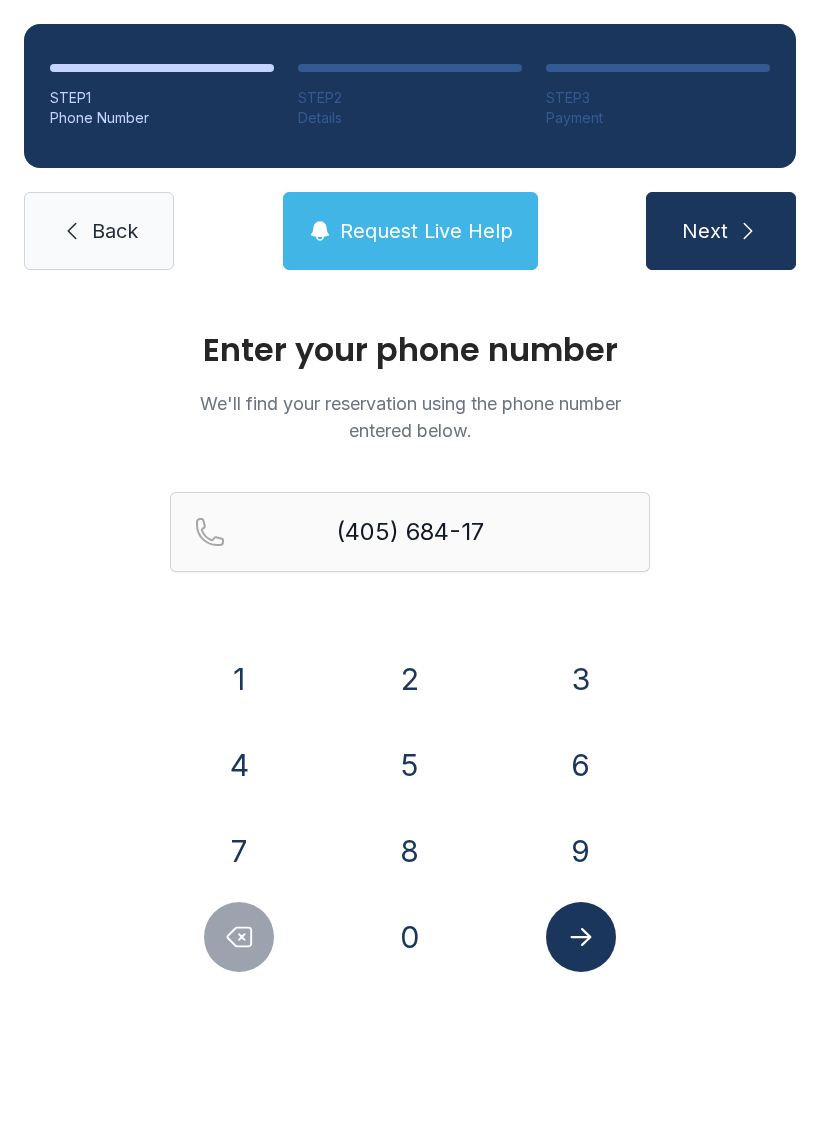 click on "0" at bounding box center (410, 937) 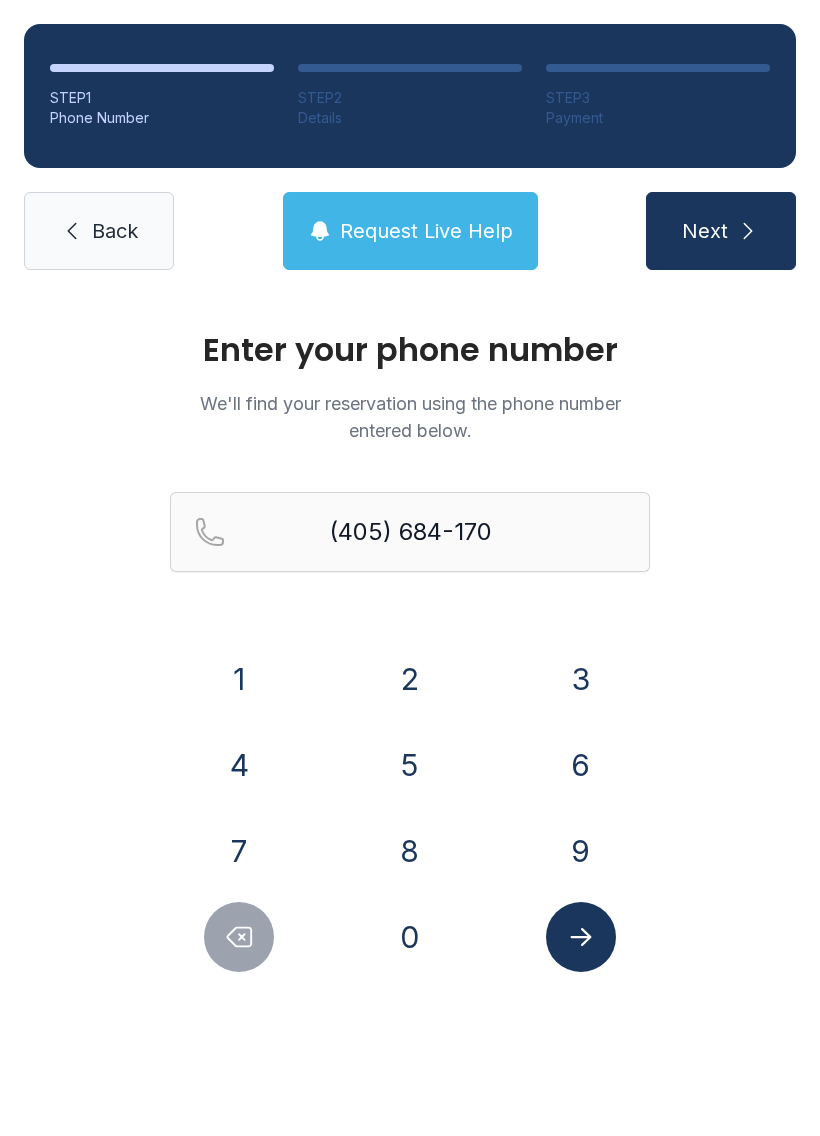 click on "9" at bounding box center [581, 851] 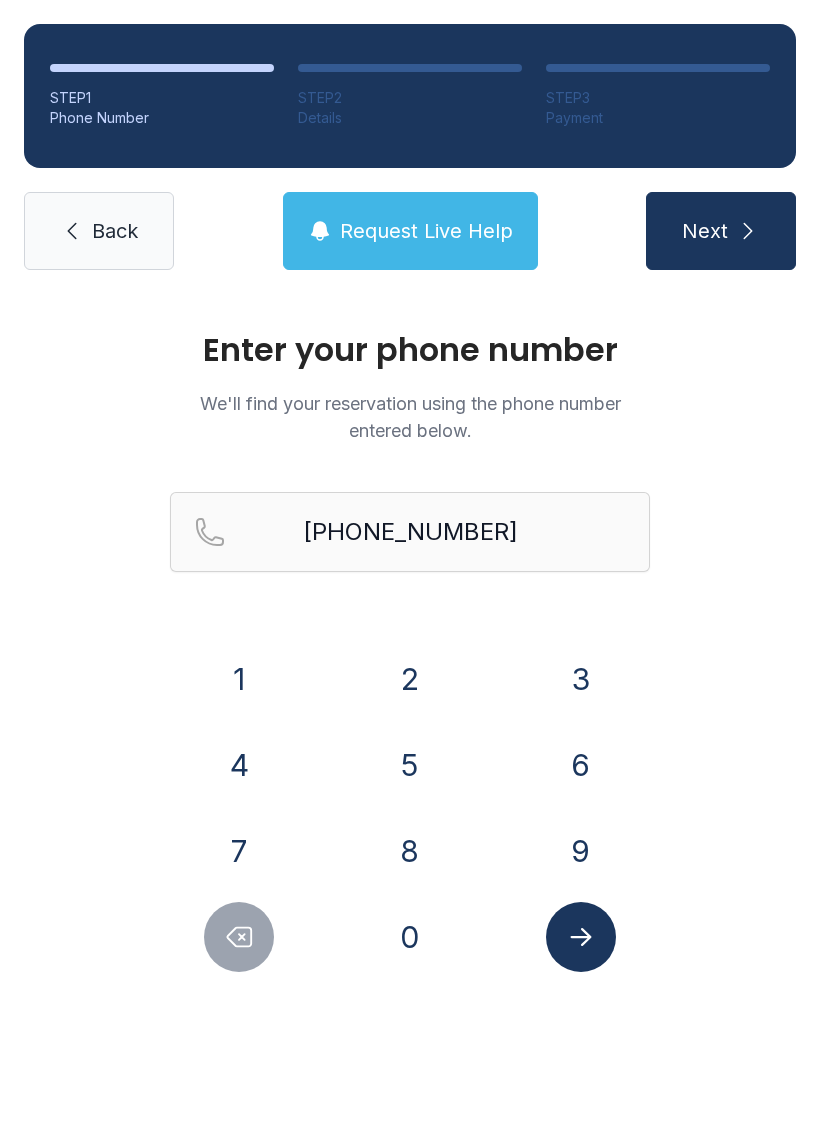 click 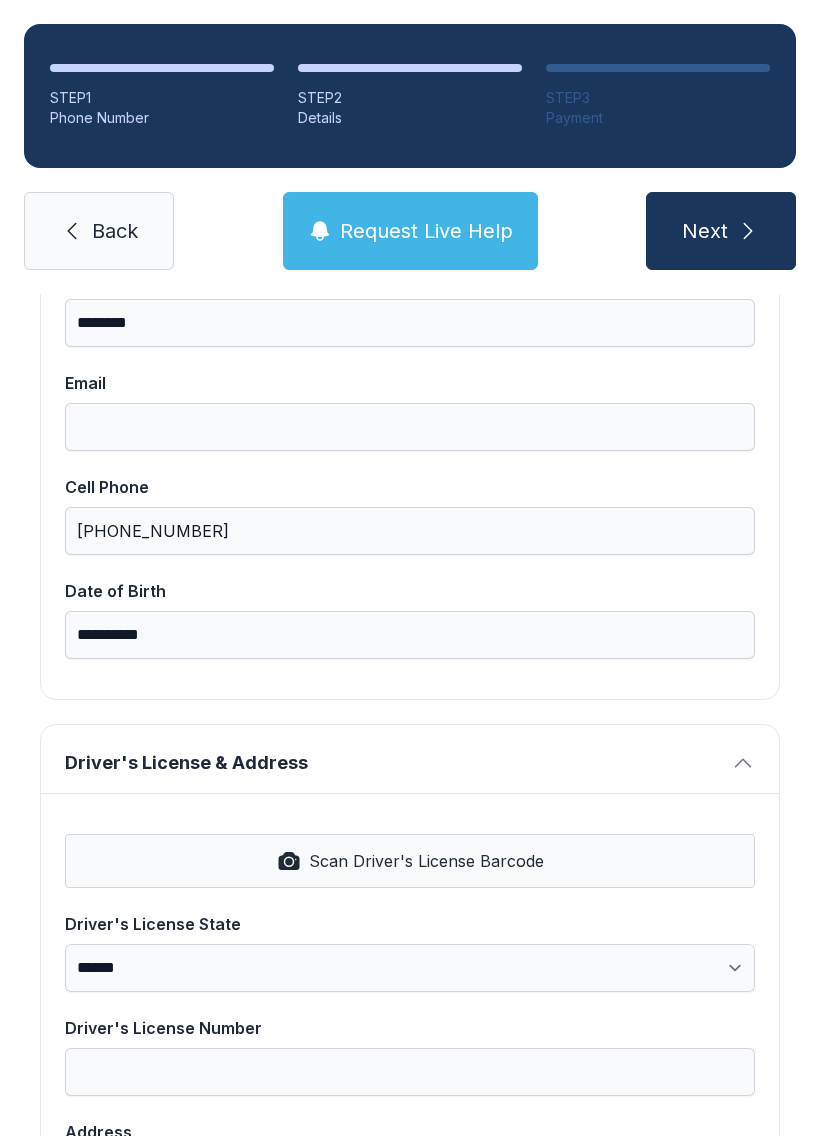 scroll, scrollTop: 354, scrollLeft: 0, axis: vertical 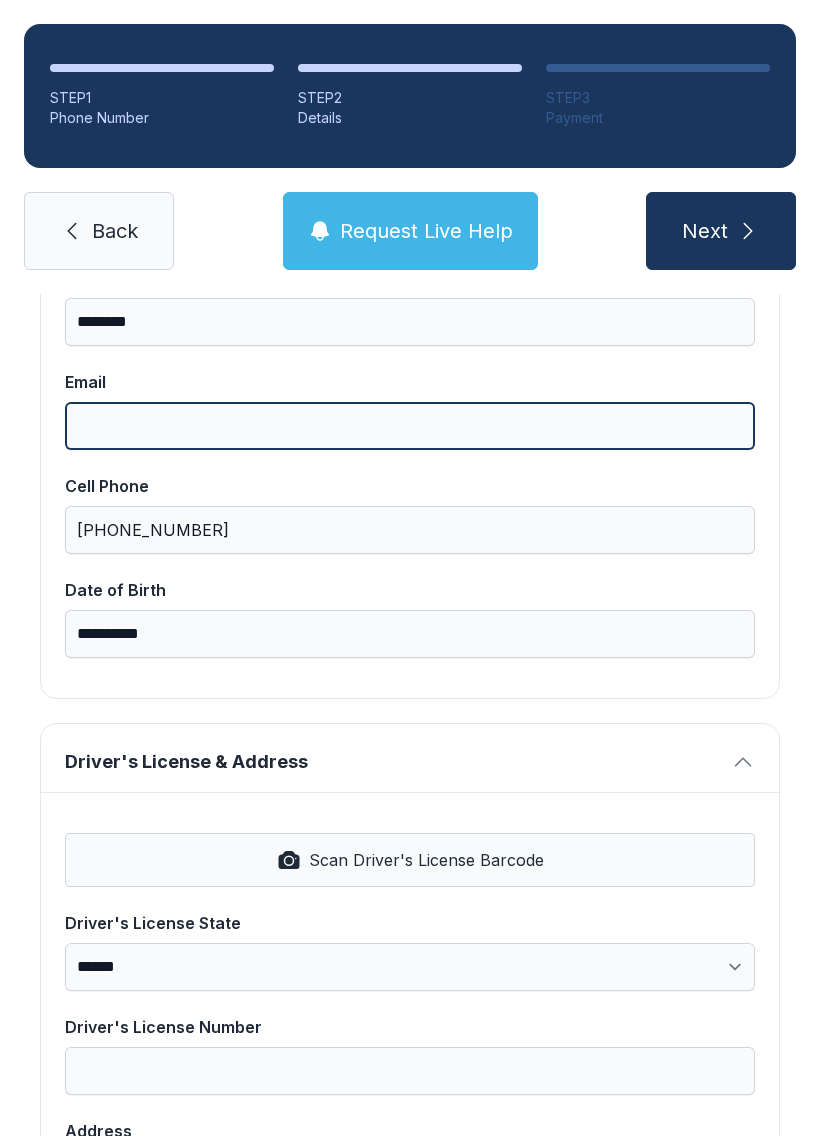 click on "Email" at bounding box center (410, 426) 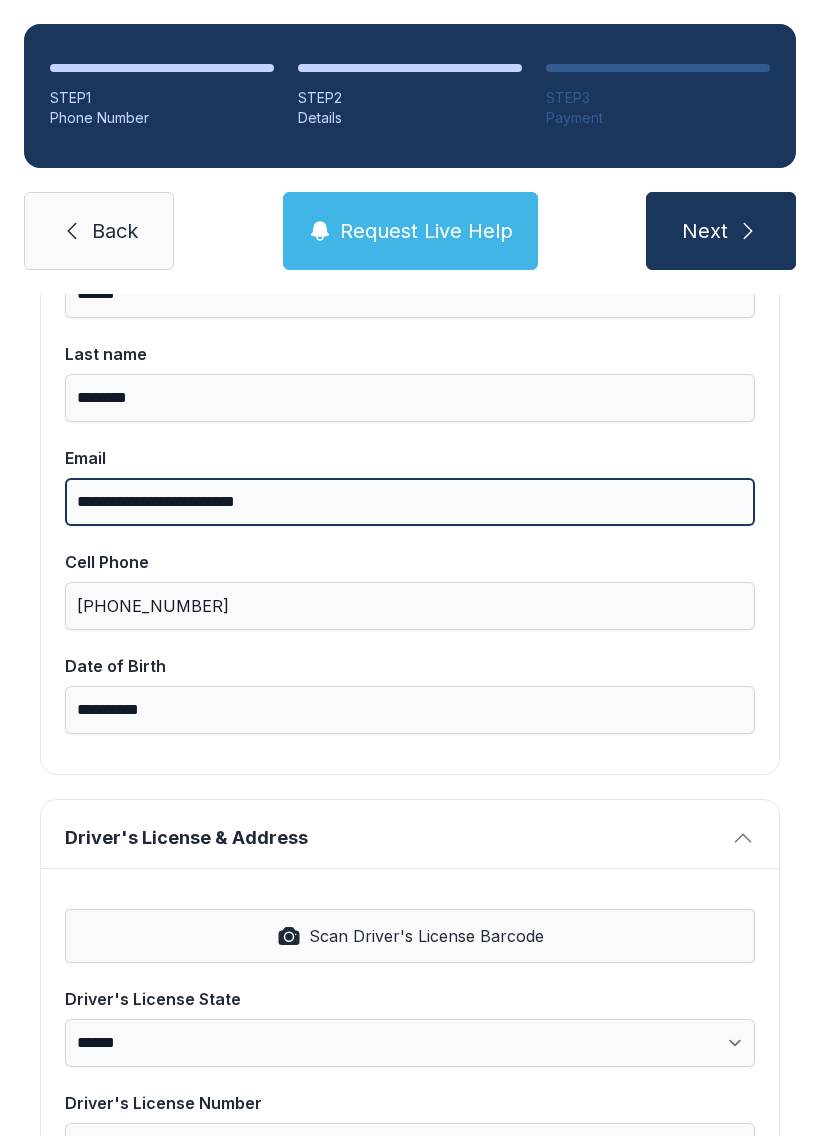 scroll, scrollTop: 268, scrollLeft: 0, axis: vertical 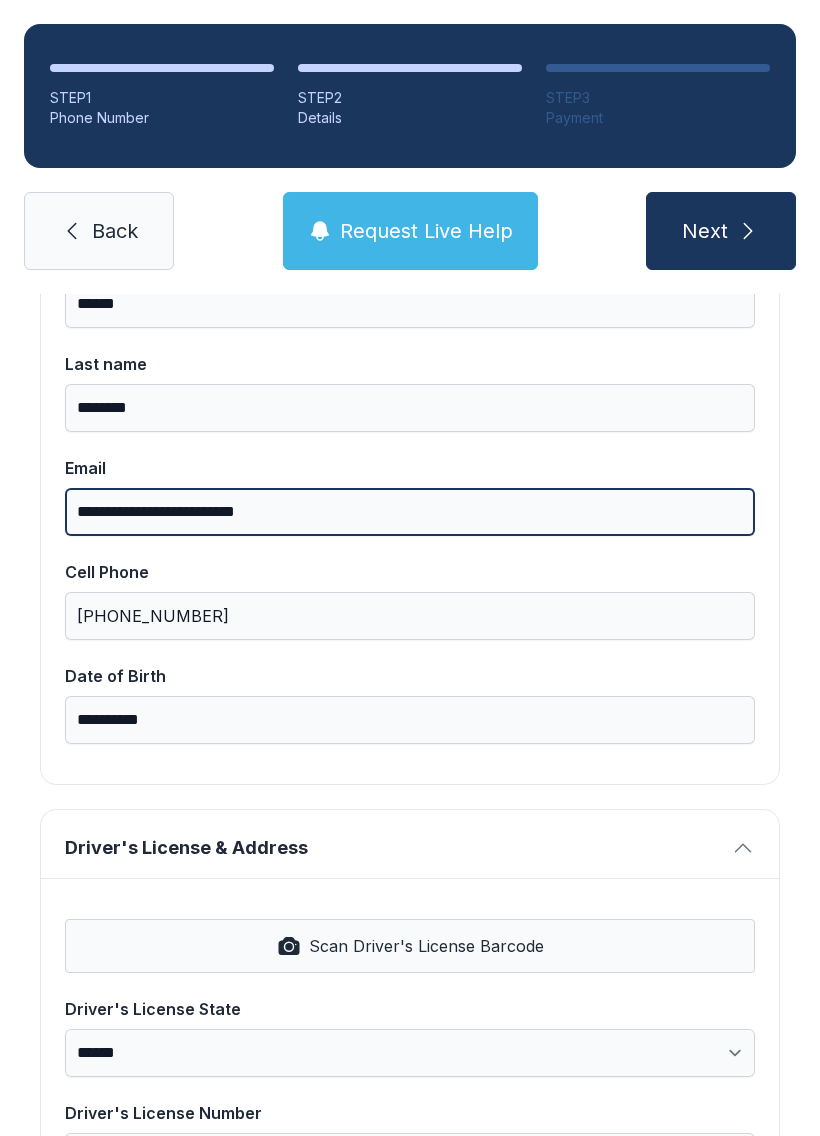 type on "**********" 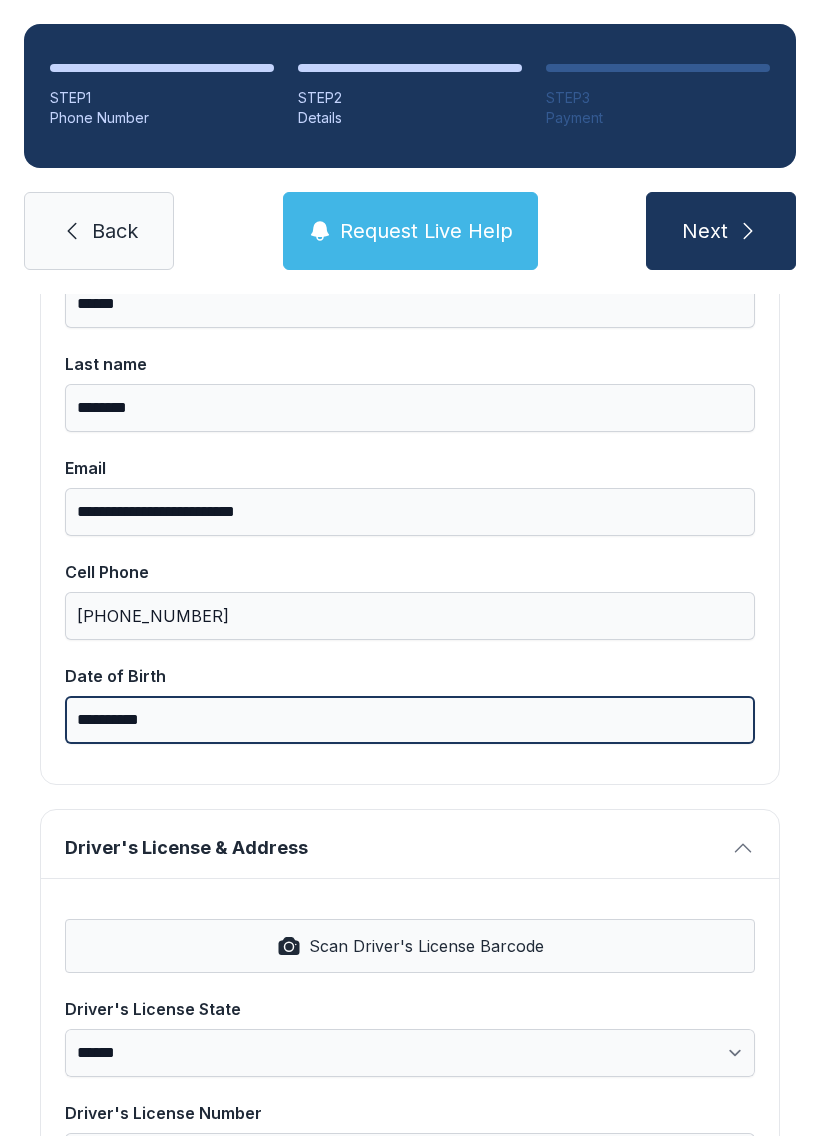click on "**********" at bounding box center [410, 720] 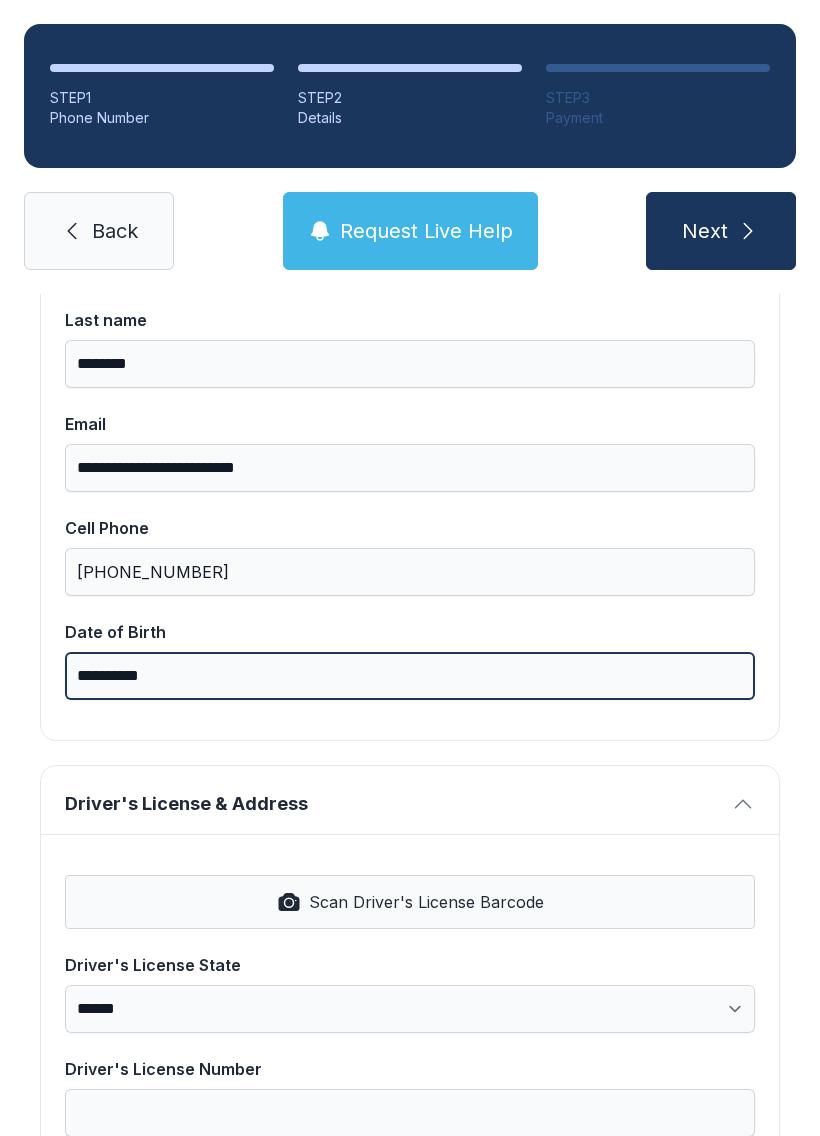 scroll, scrollTop: 306, scrollLeft: 0, axis: vertical 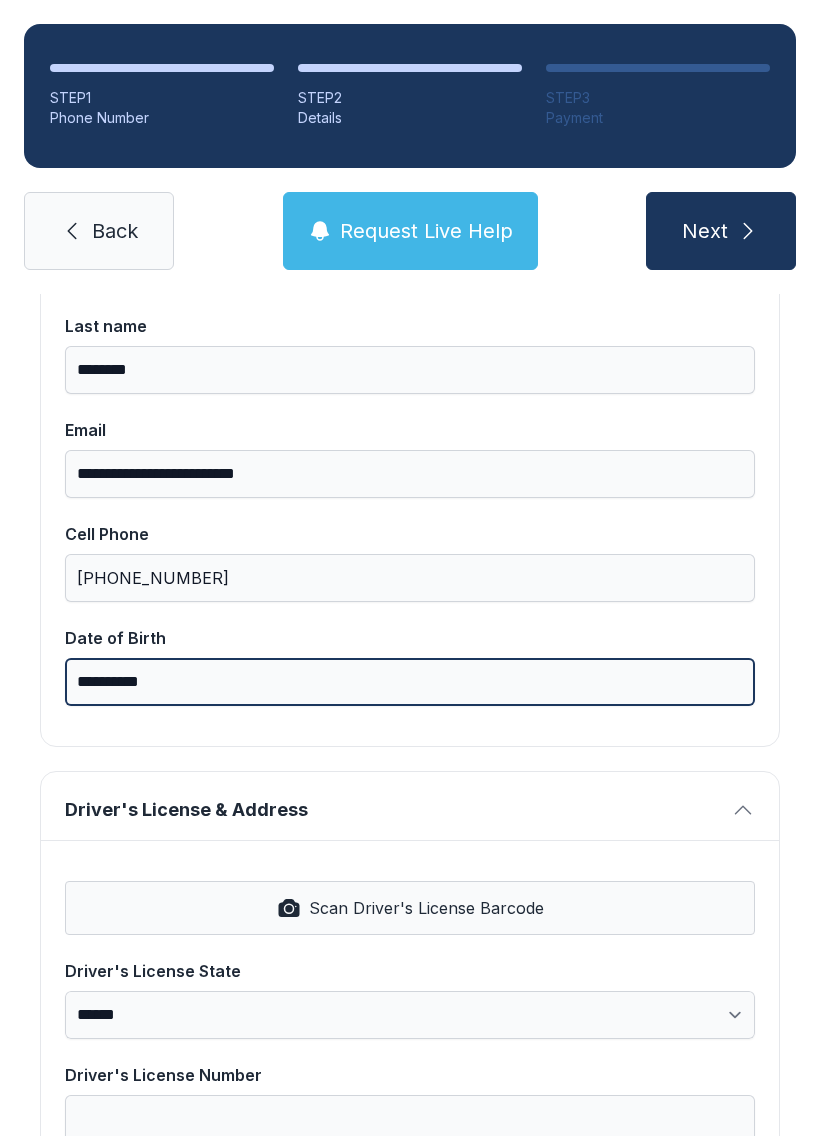 click on "**********" at bounding box center [410, 682] 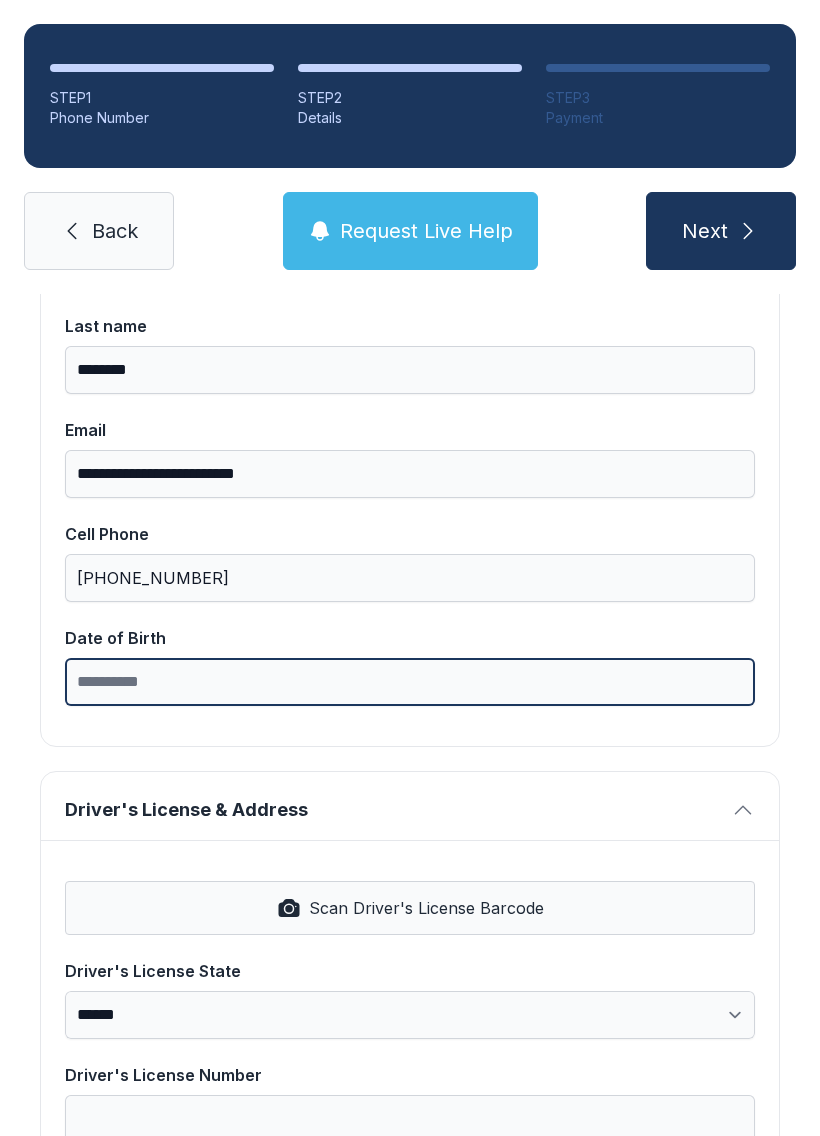 type on "*" 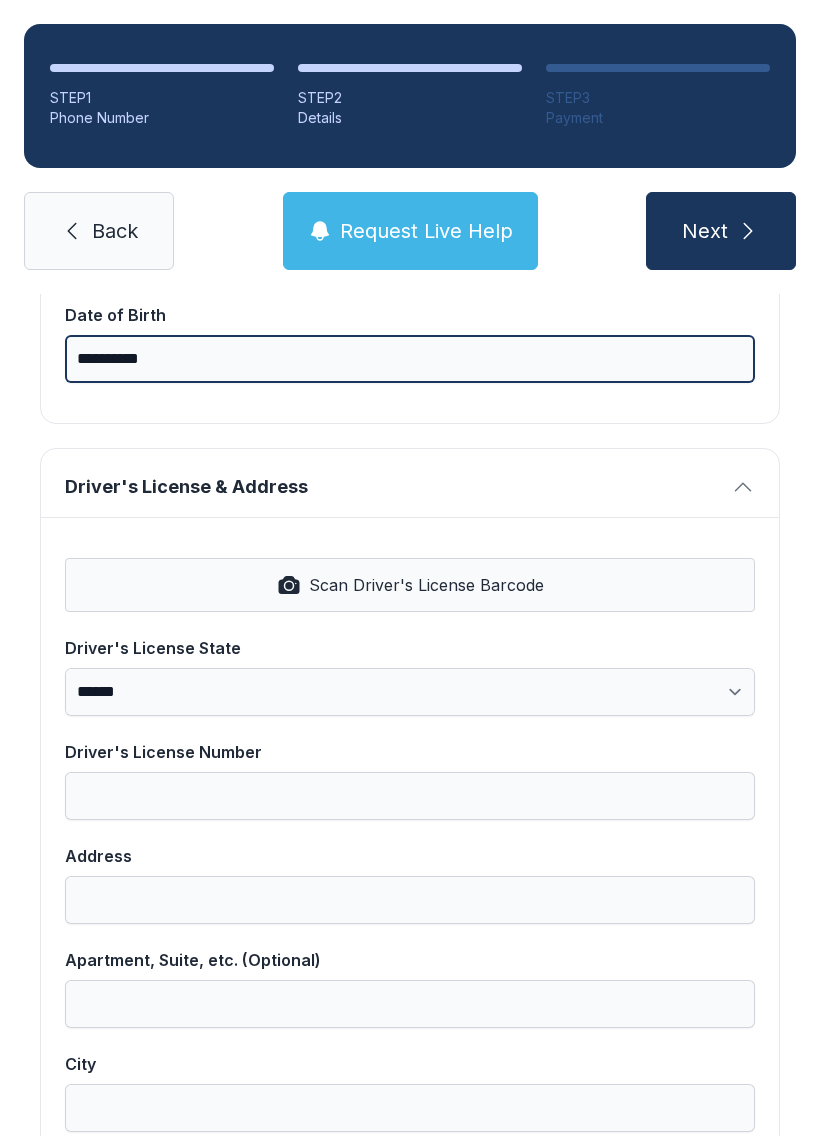 scroll, scrollTop: 640, scrollLeft: 0, axis: vertical 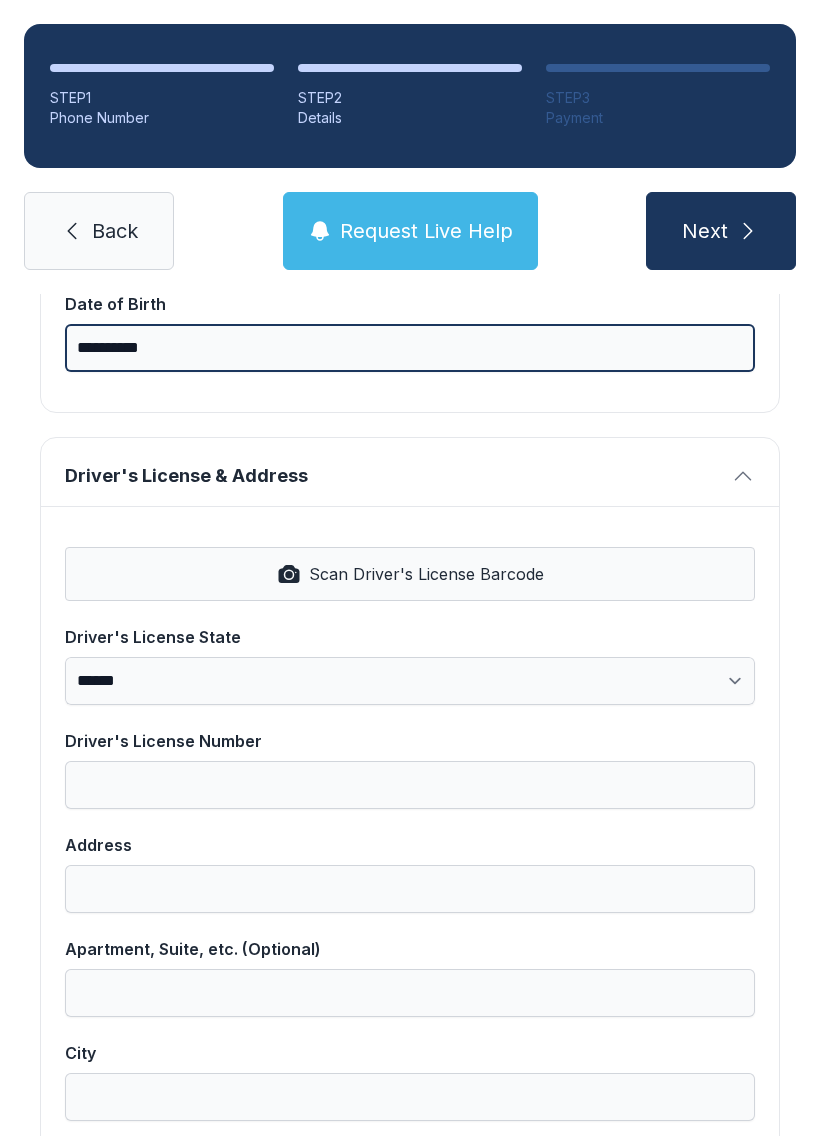 type on "**********" 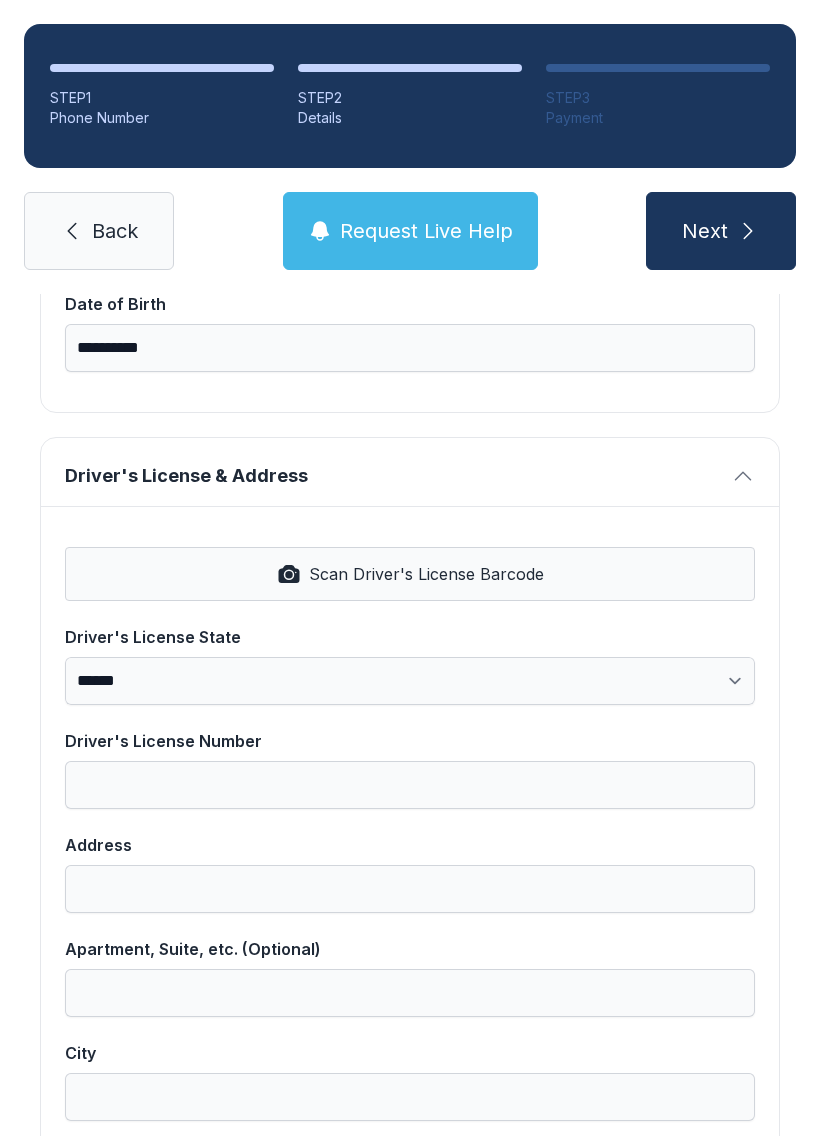 click on "Scan Driver's License Barcode" at bounding box center [426, 574] 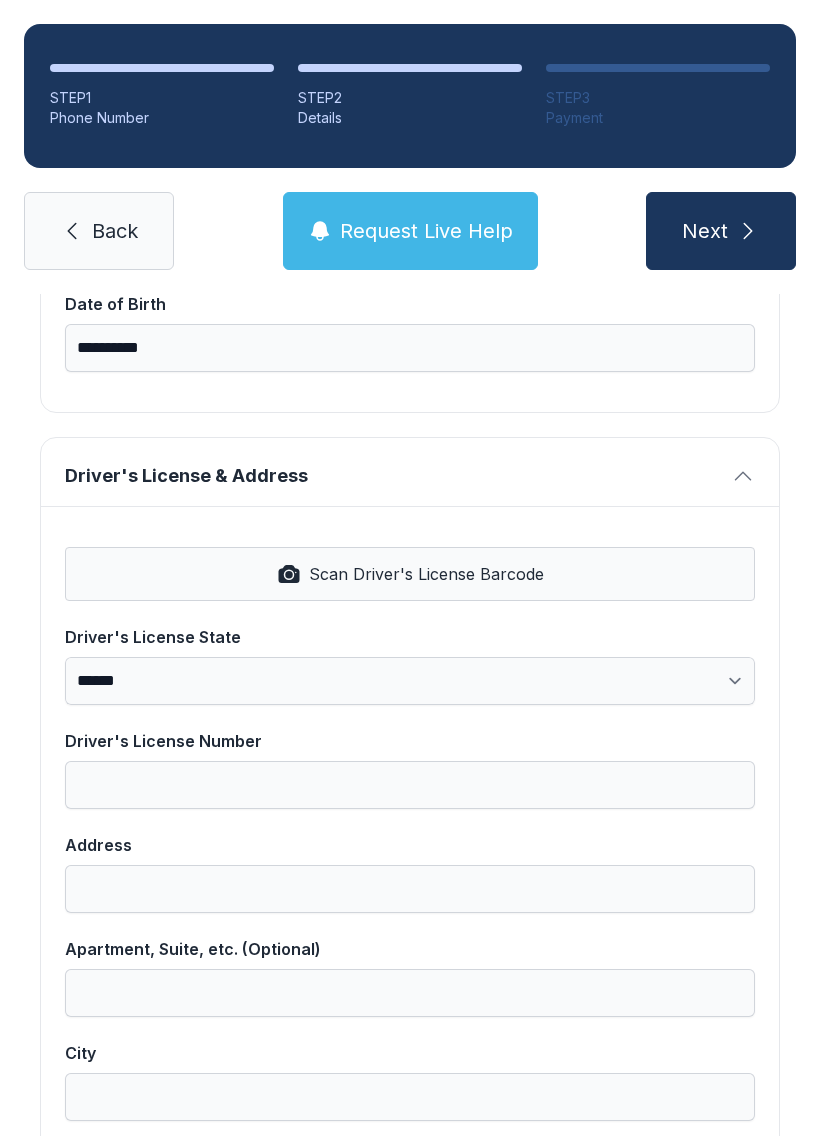 select on "**" 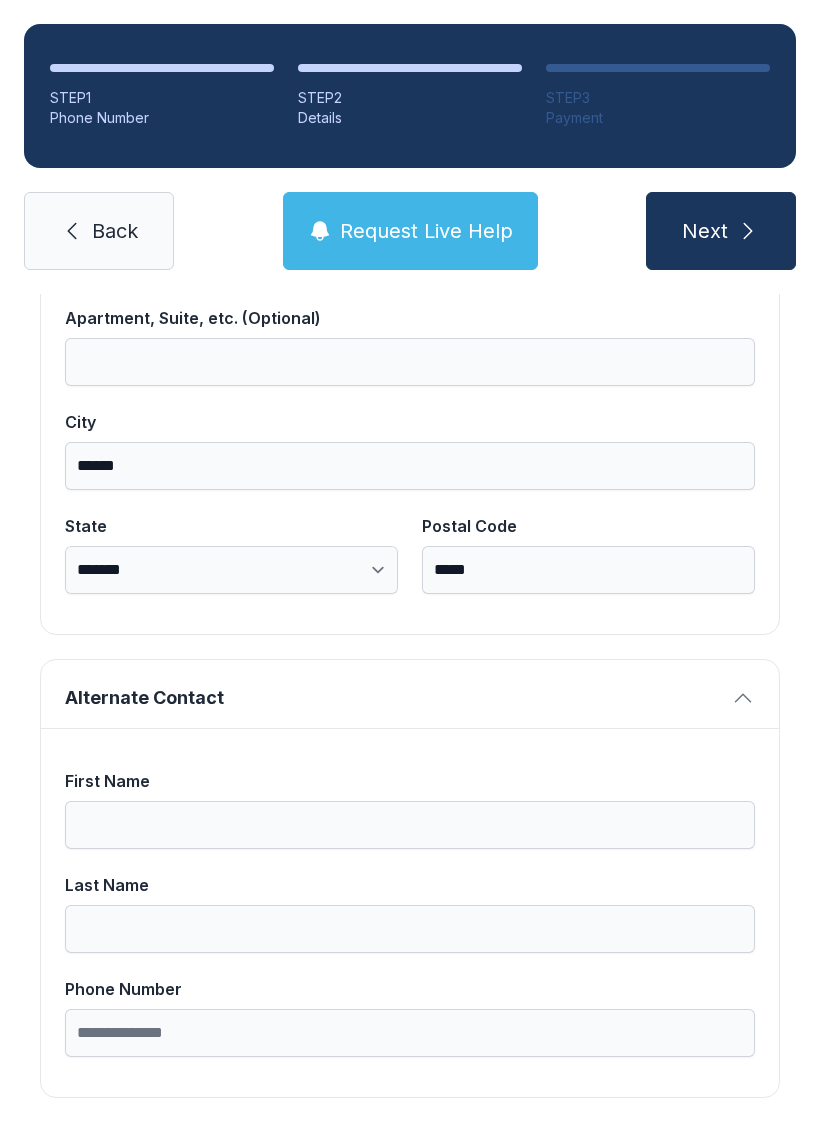 scroll, scrollTop: 1269, scrollLeft: 0, axis: vertical 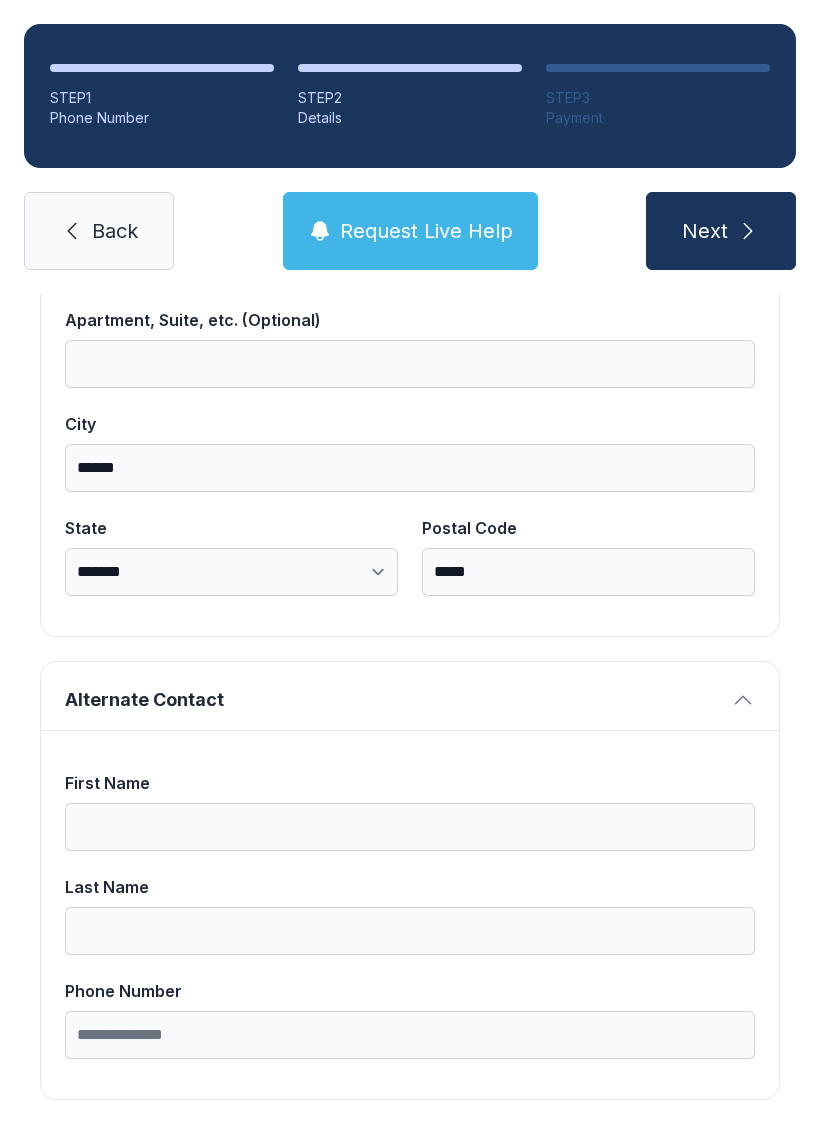 click on "First Name" at bounding box center [410, 827] 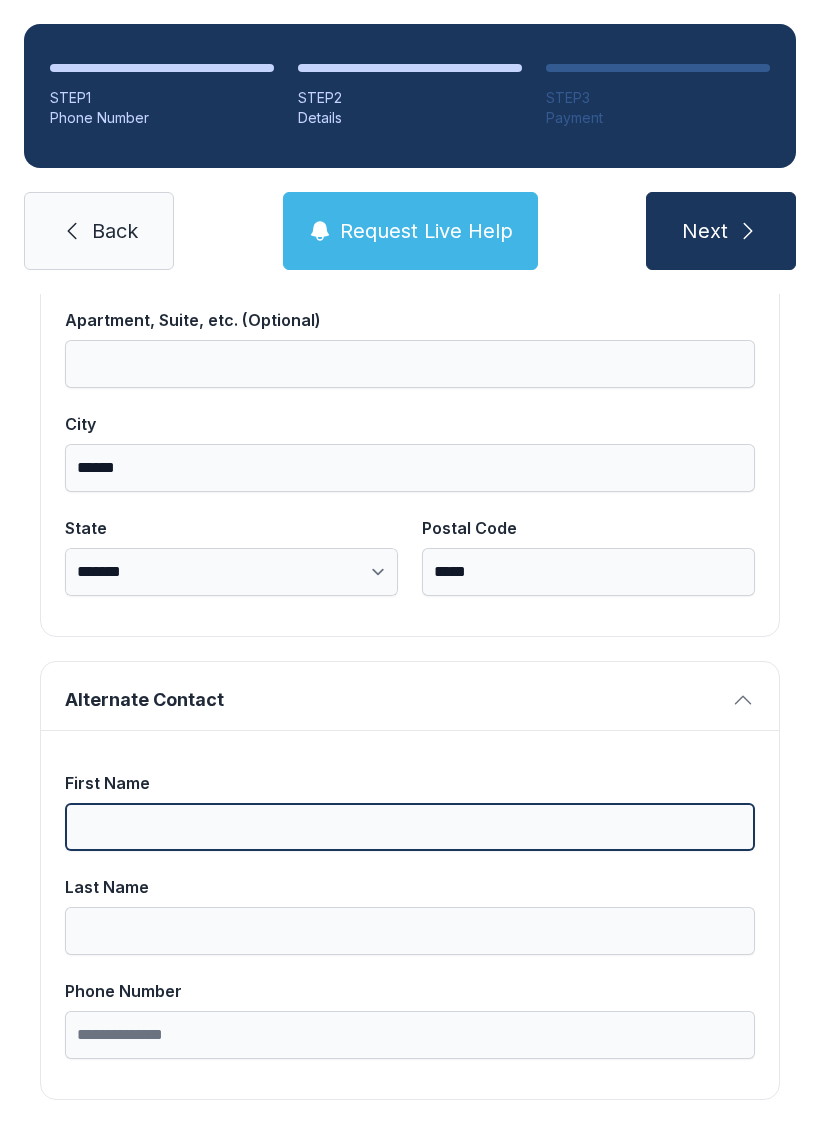 scroll, scrollTop: 44, scrollLeft: 0, axis: vertical 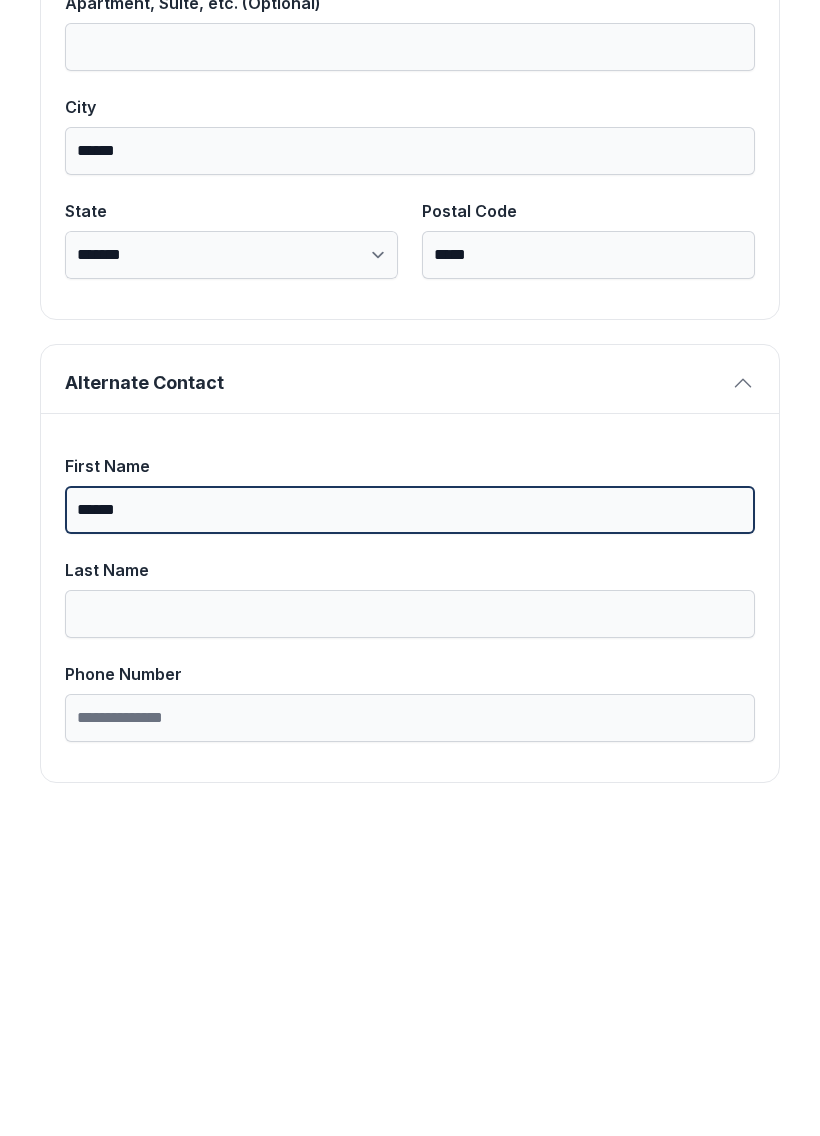 type on "******" 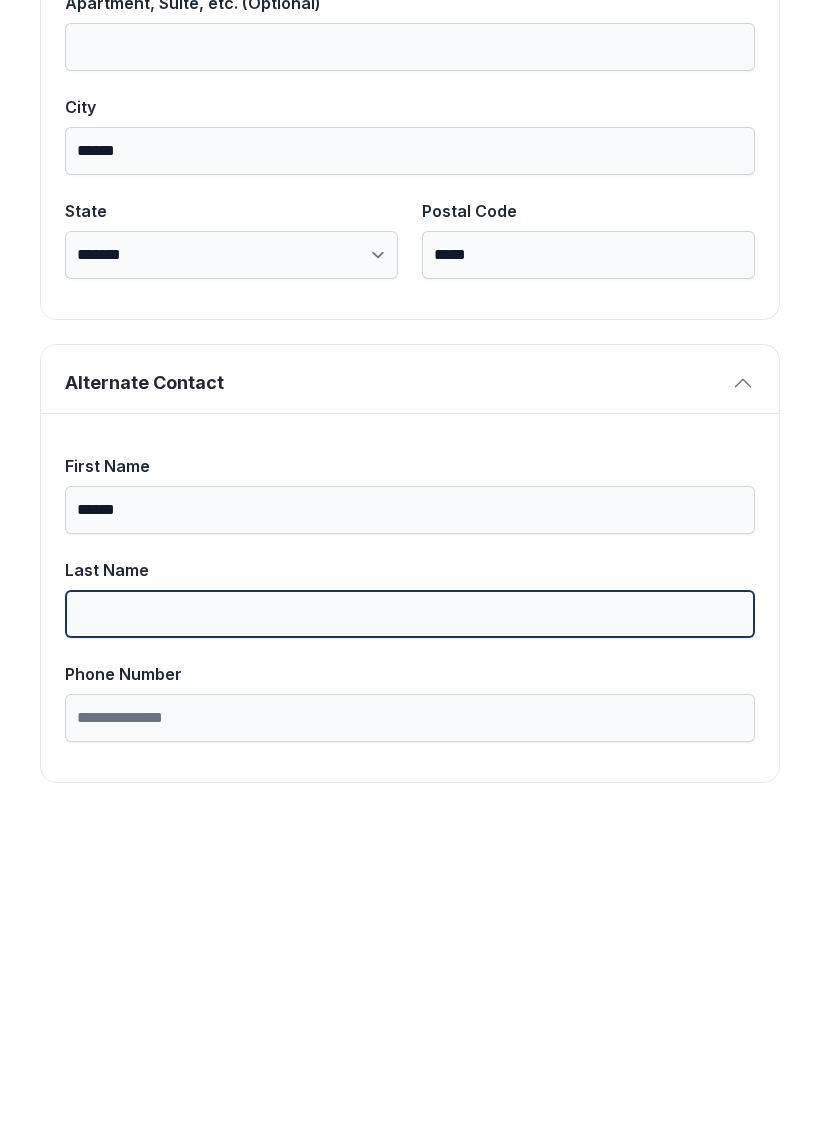 click on "Last Name" at bounding box center (410, 931) 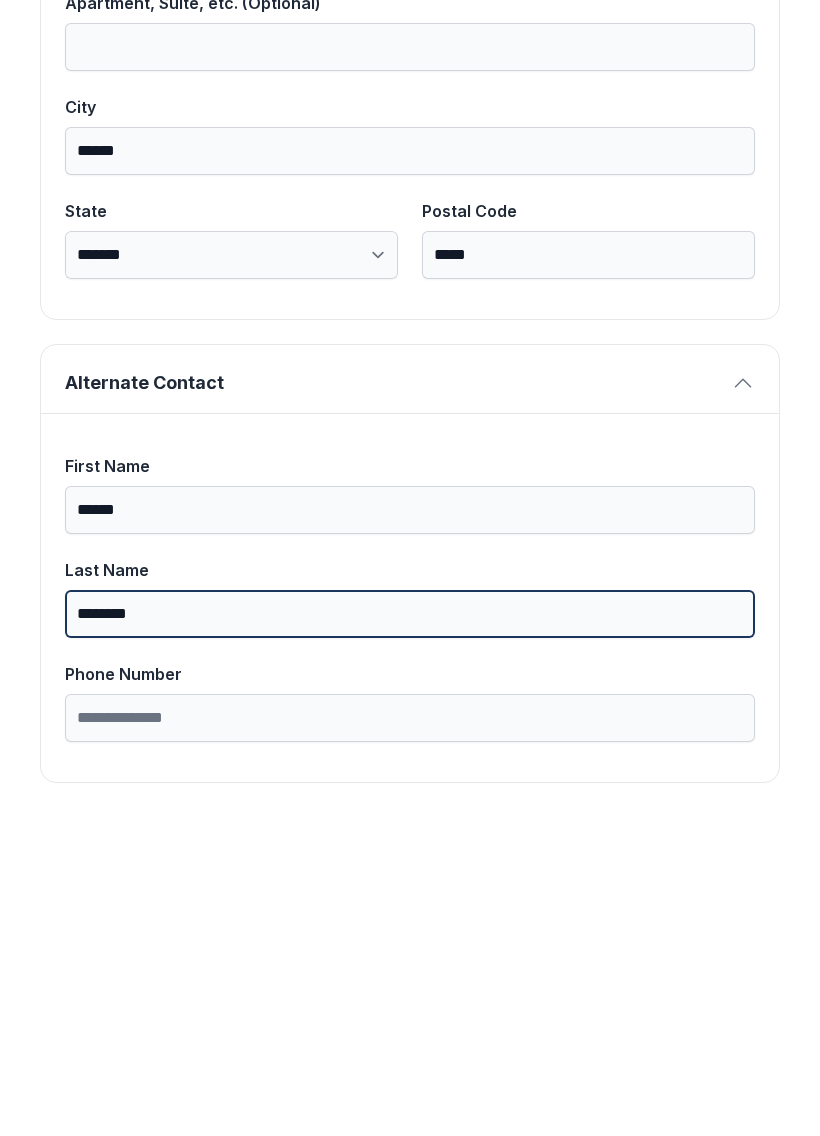 type on "********" 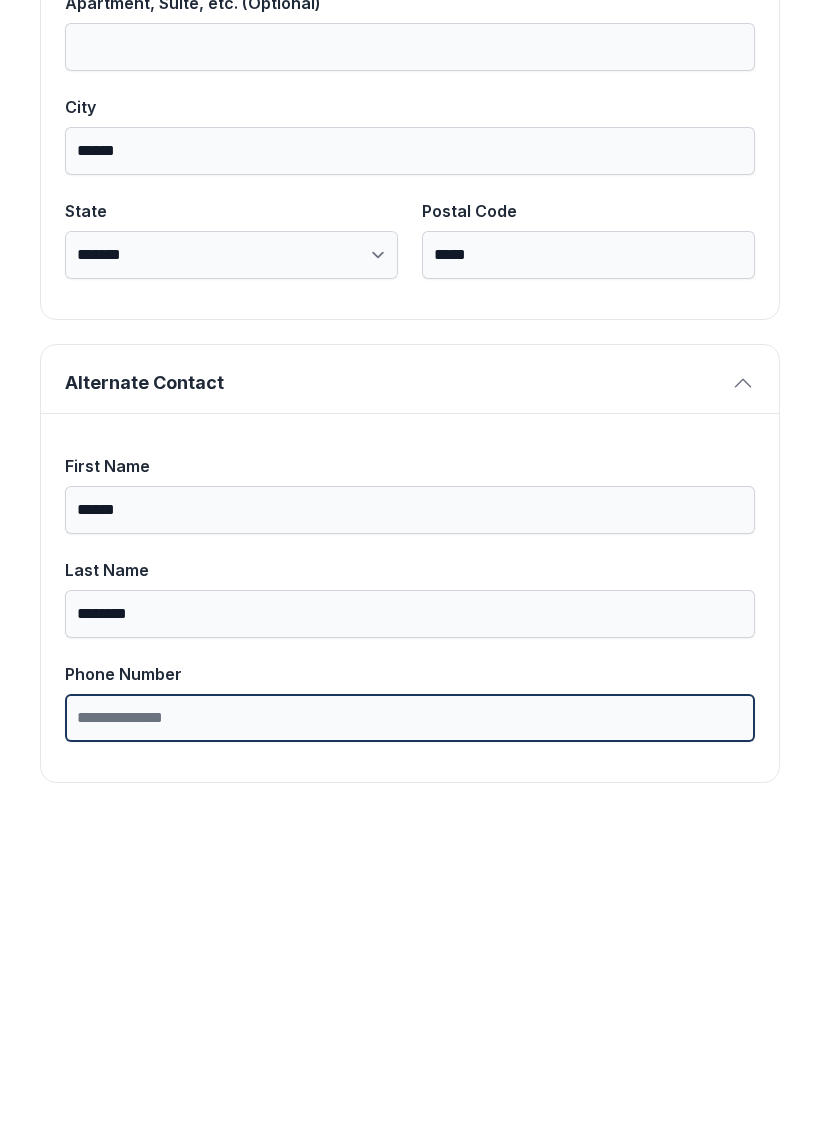 click on "Phone Number" at bounding box center (410, 1035) 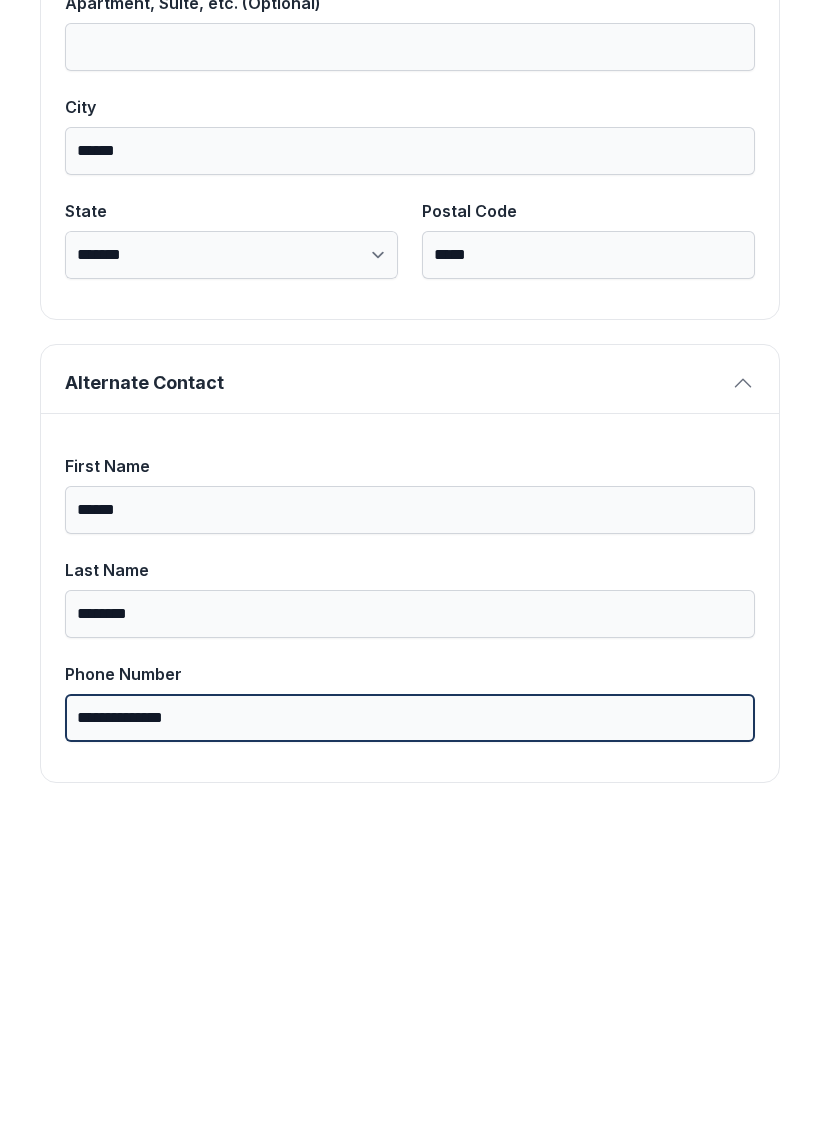 type on "**********" 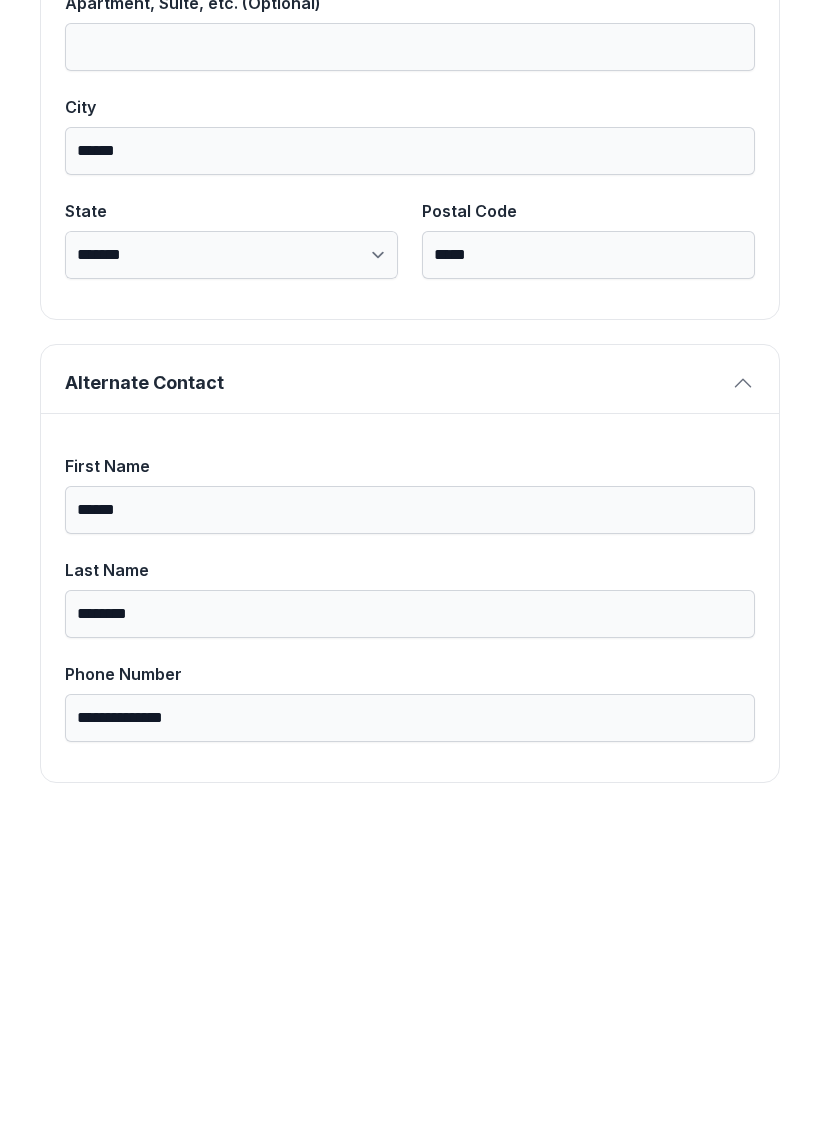 click on "**********" at bounding box center [410, 102] 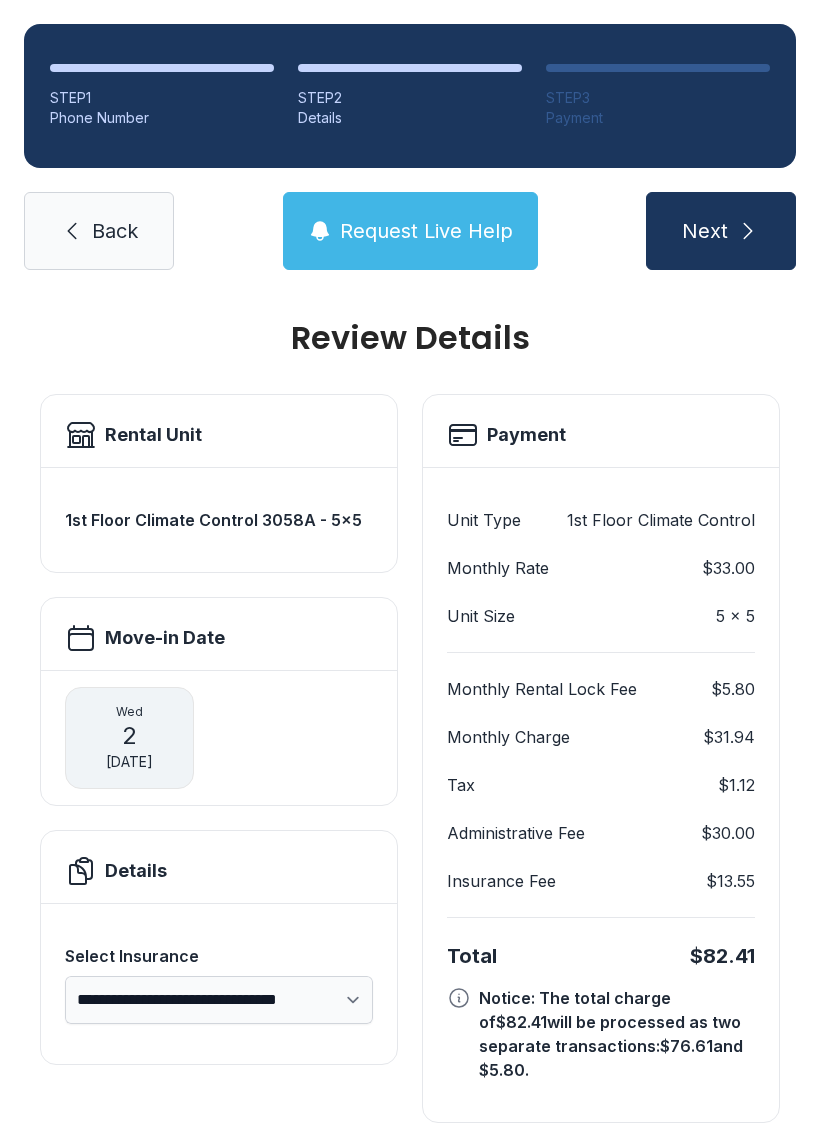 scroll, scrollTop: 11, scrollLeft: 0, axis: vertical 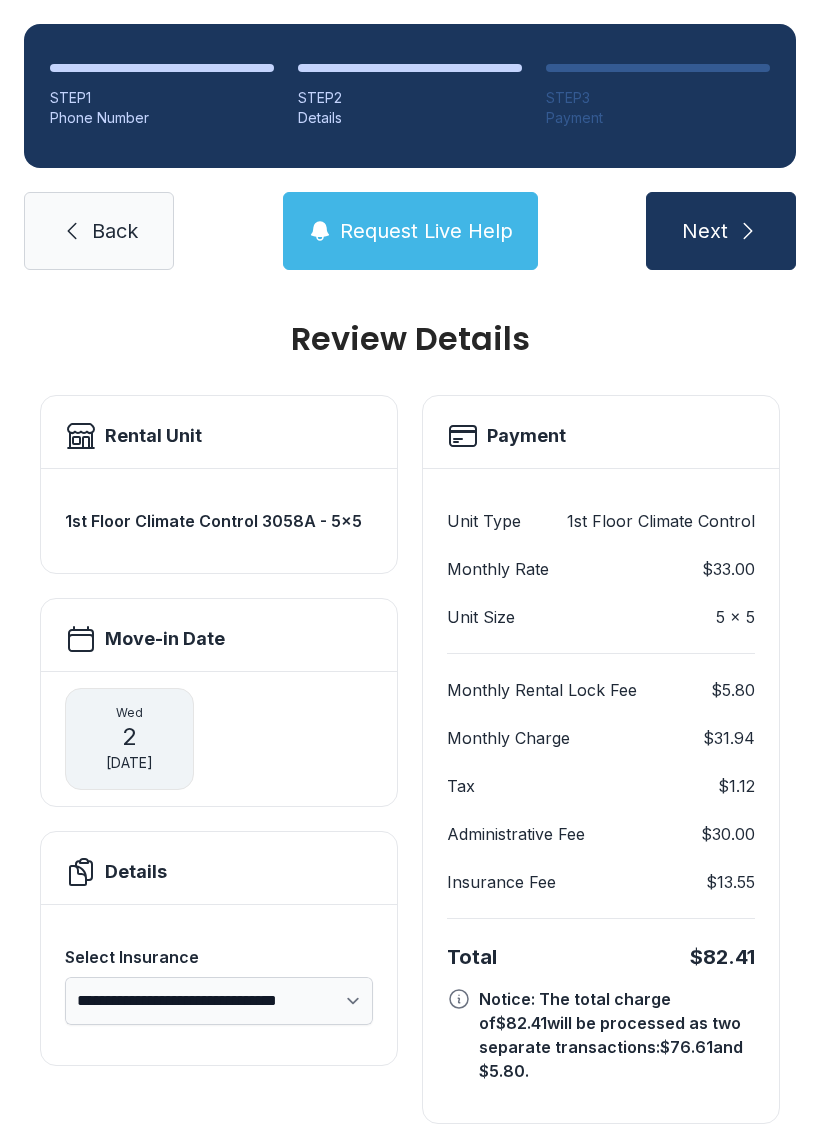 click 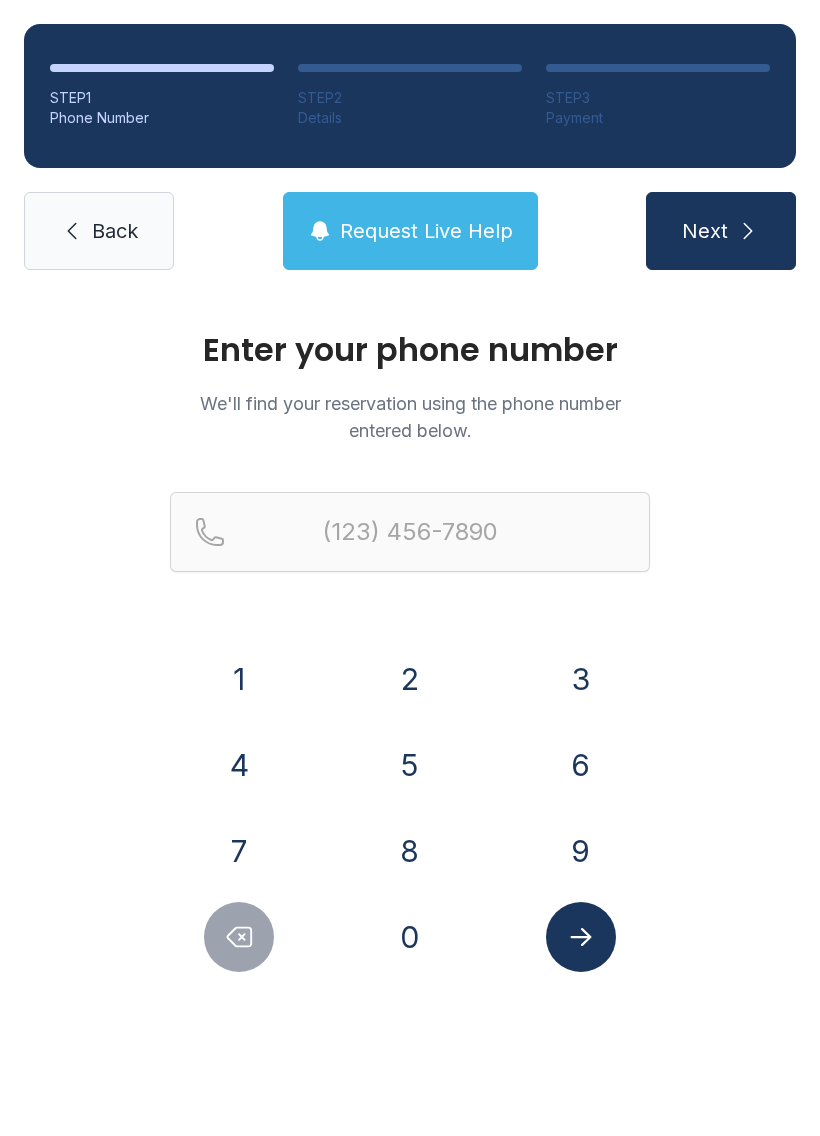 scroll, scrollTop: 0, scrollLeft: 0, axis: both 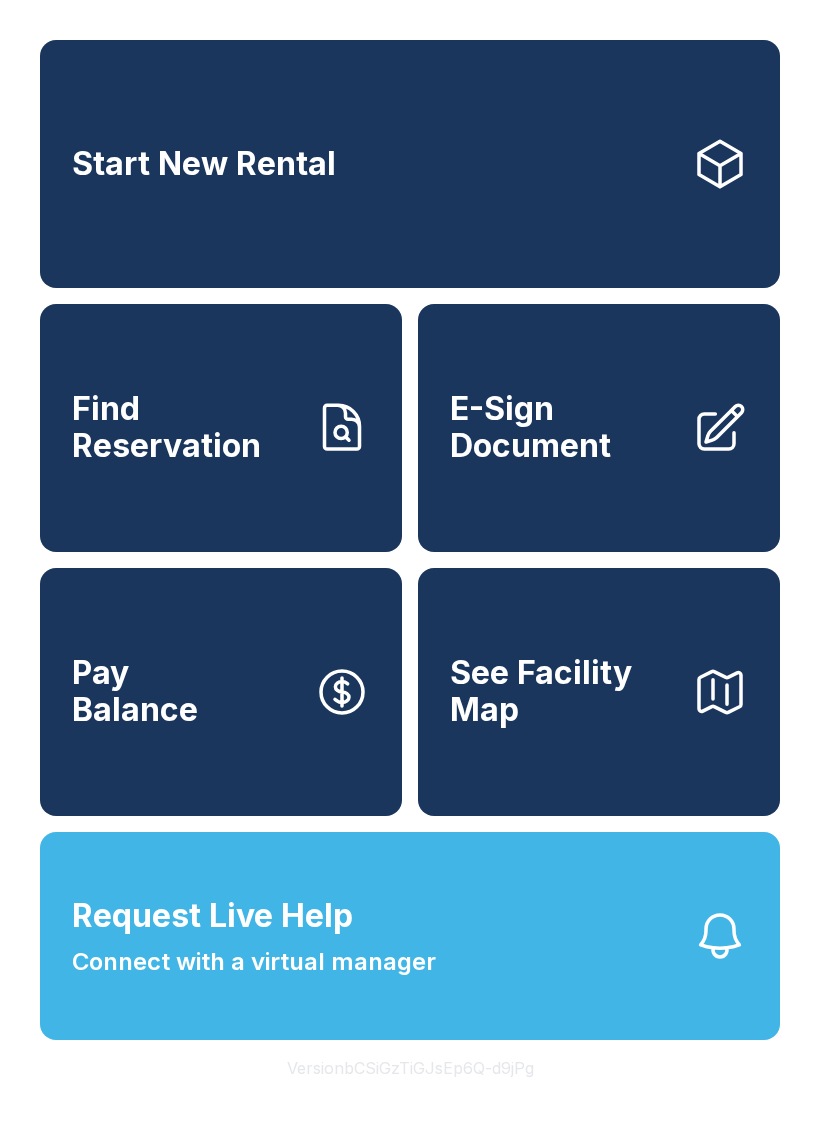 click on "E-Sign Document" at bounding box center [599, 428] 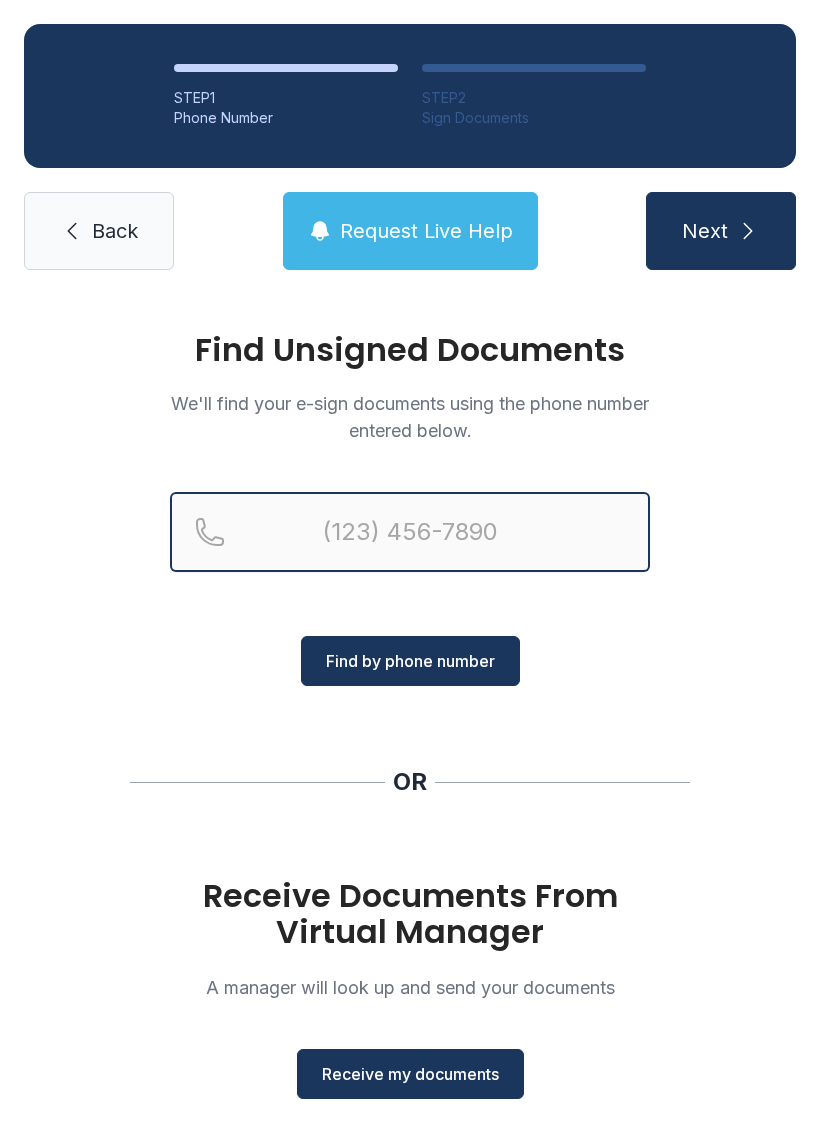 click at bounding box center (410, 532) 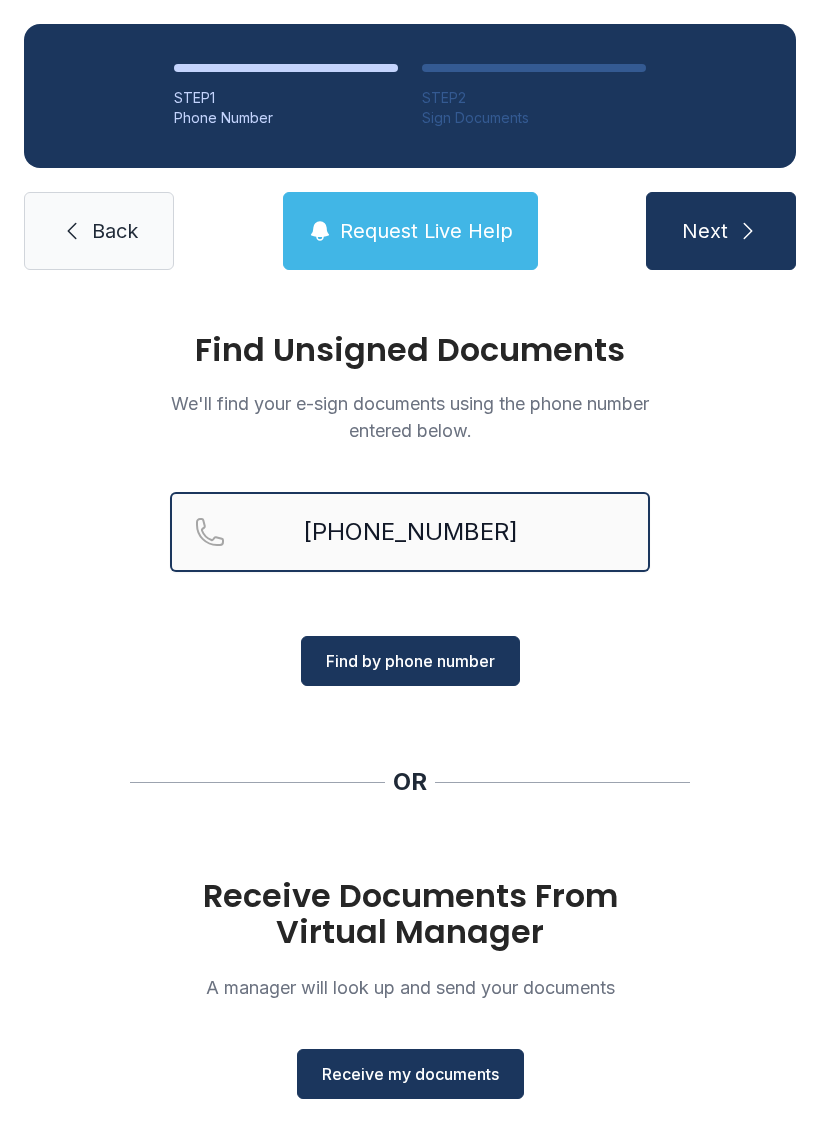 type on "[PHONE_NUMBER]" 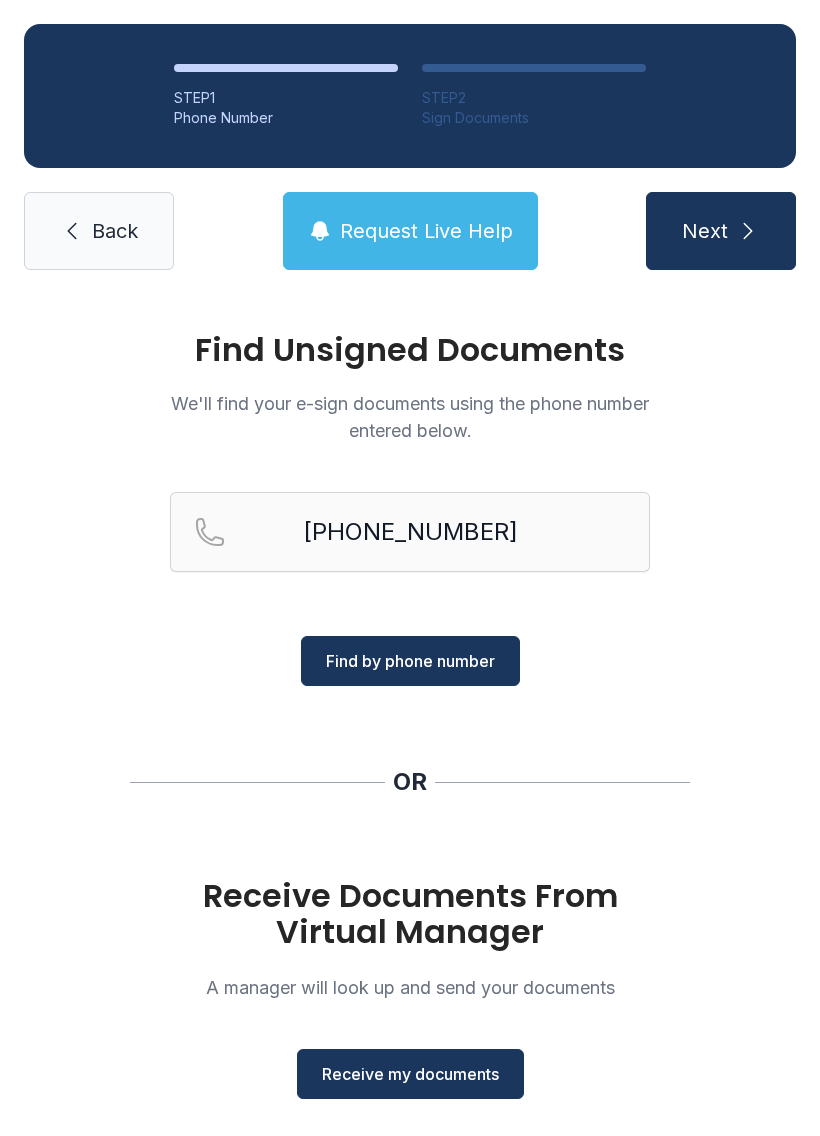 click on "Find by phone number" at bounding box center [410, 661] 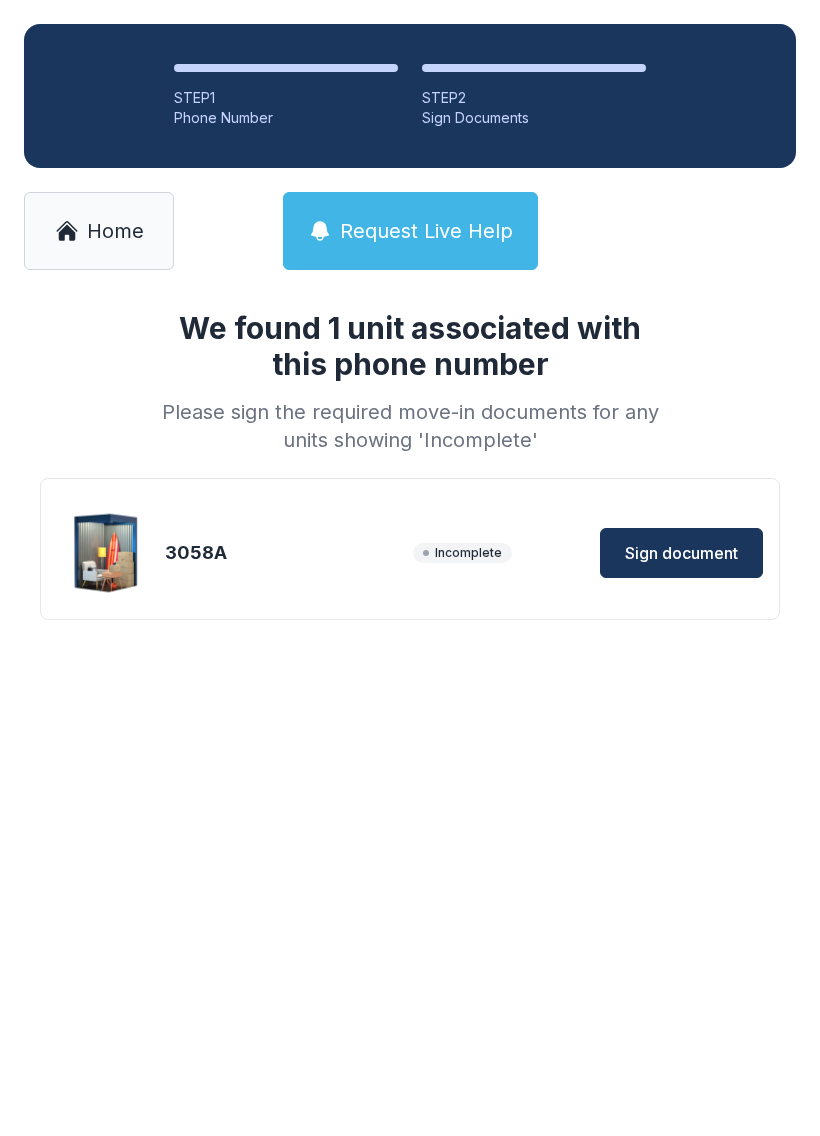 click on "Sign document" at bounding box center [681, 553] 